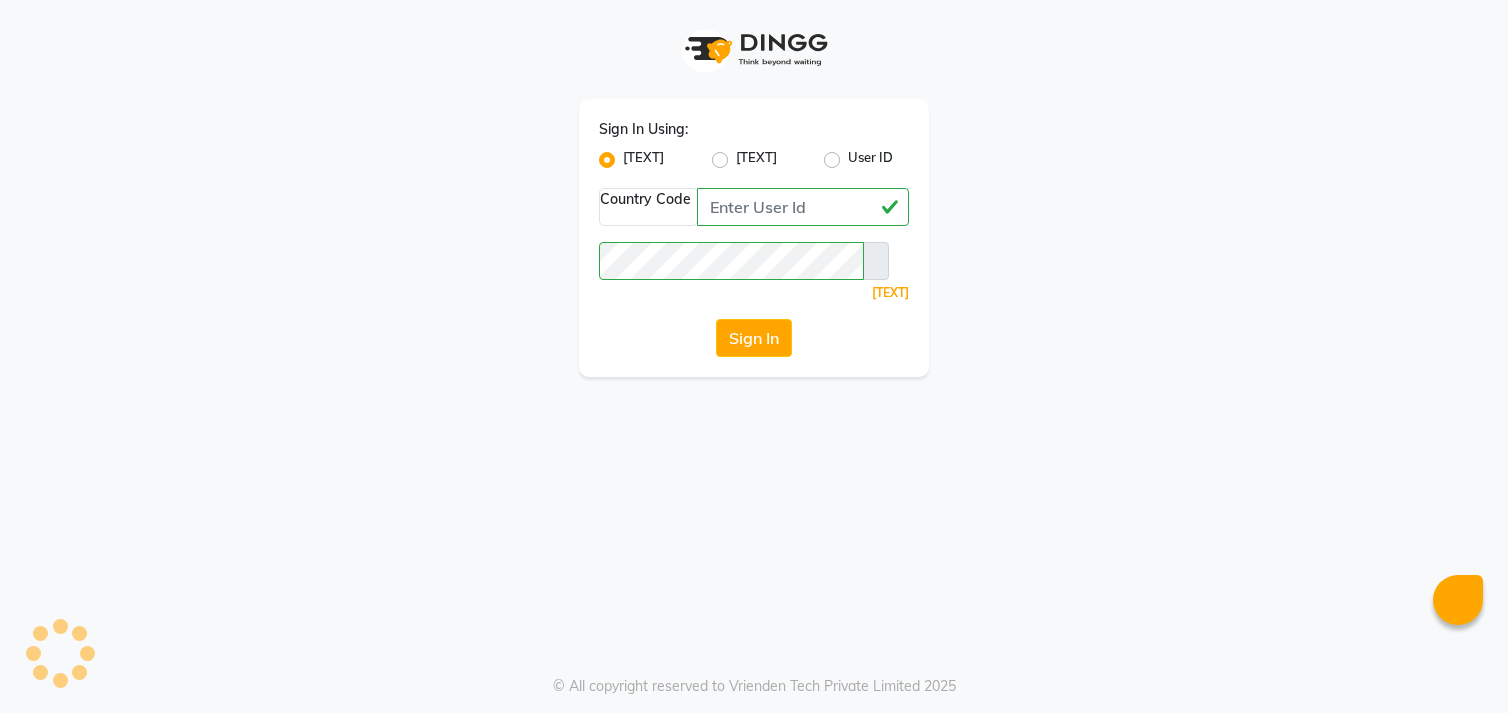 scroll, scrollTop: 0, scrollLeft: 0, axis: both 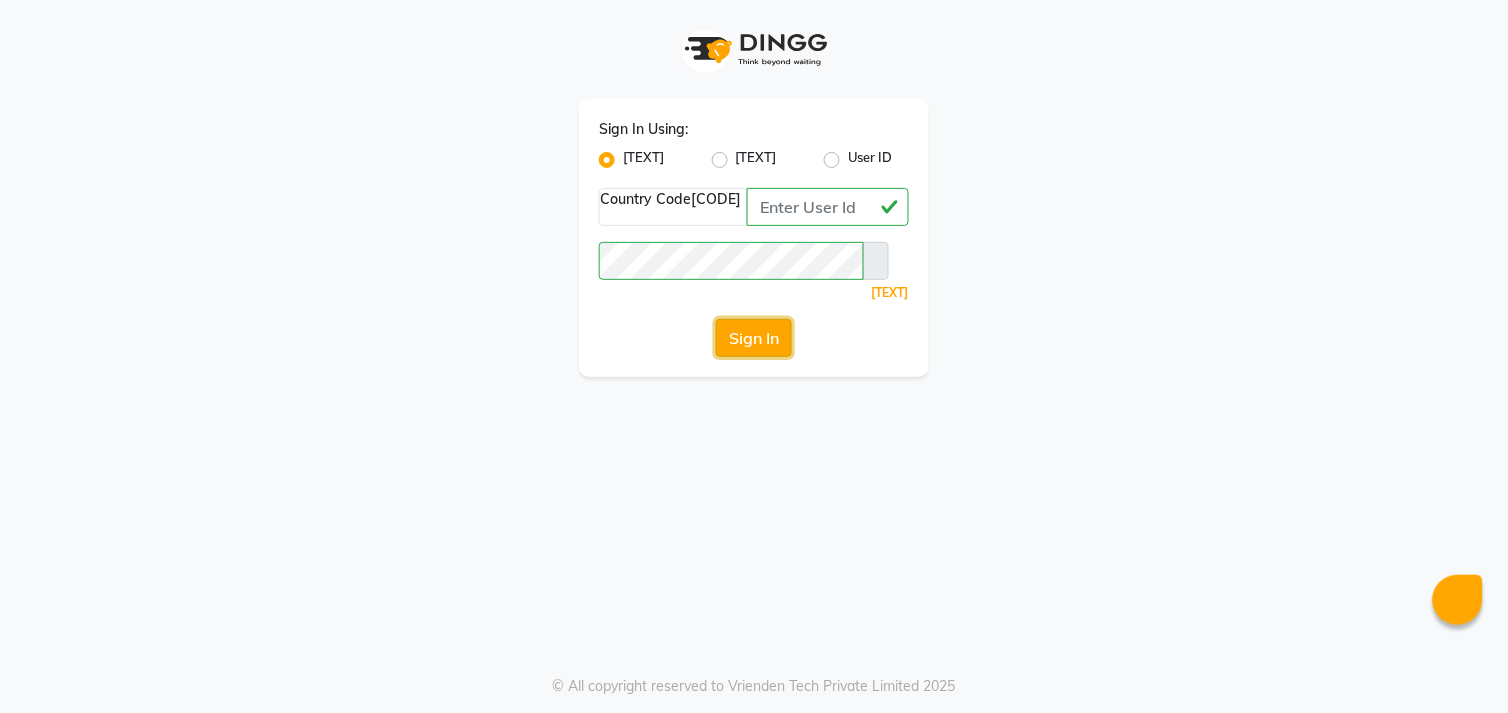 click on "Sign In" at bounding box center (754, 338) 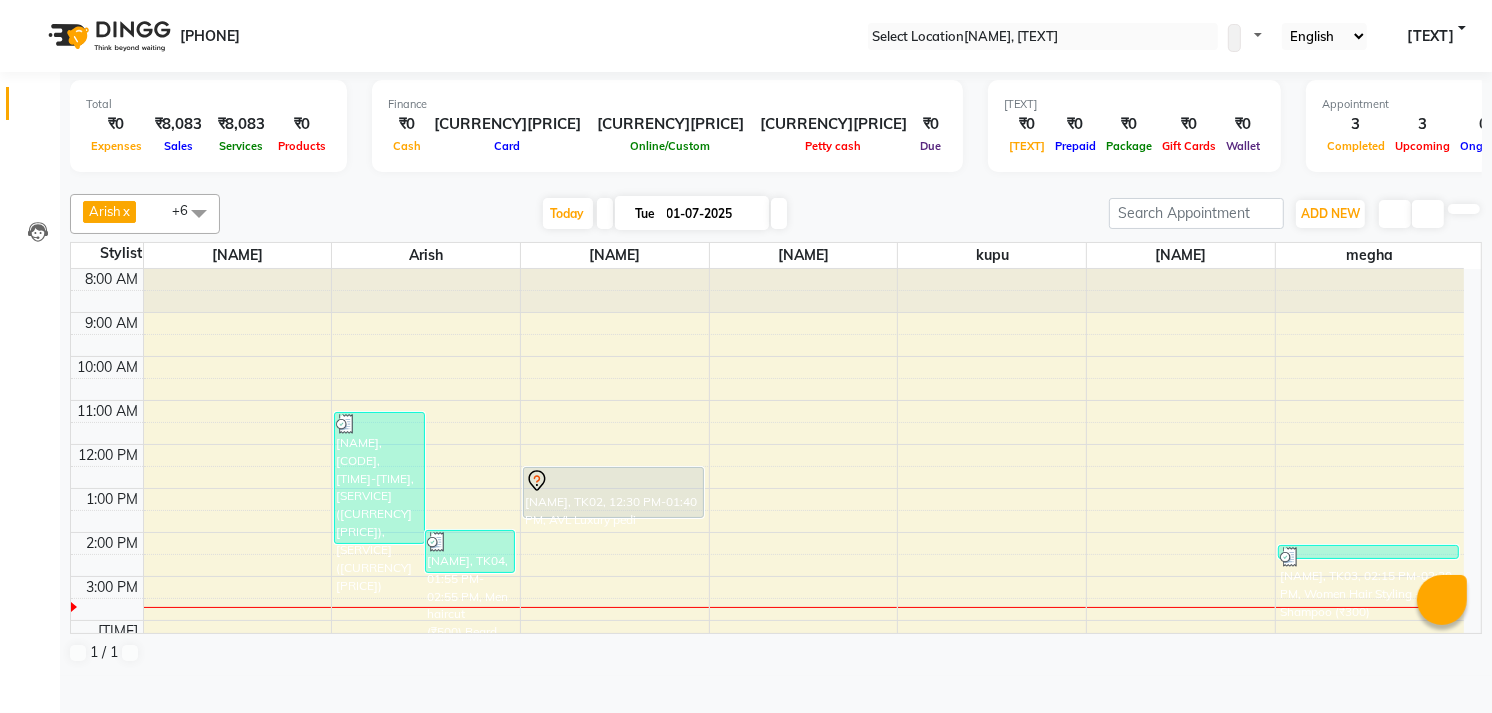 scroll, scrollTop: 208, scrollLeft: 0, axis: vertical 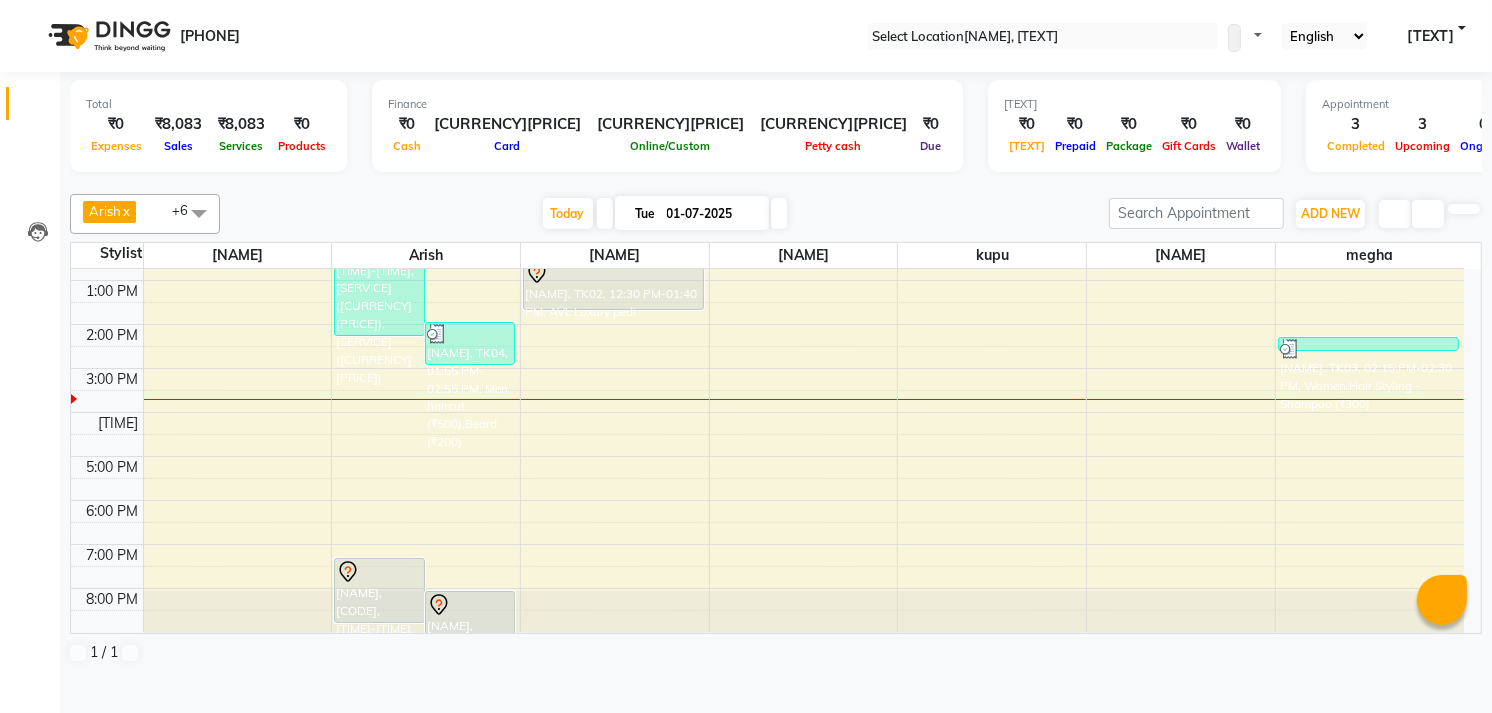click on "[TIME] [NAME], [CODE], [TIME]-[TIME], [SERVICE] ([CURRENCY][PRICE]),[SERVICE] ([CURRENCY][PRICE])     [NAME], [CODE], [TIME]-[TIME], [SERVICE] ([CURRENCY][PRICE]),[SERVICE] ([CURRENCY][PRICE])             [NAME], [CODE], [TIME]-[TIME], [SERVICE]             [NAME], [CODE], [TIME]-[TIME], [SERVICE]             [NAME], [CODE], [TIME]-[TIME], [SERVICE]     [NAME], [CODE], [TIME]-[TIME], [SERVICE] ([CURRENCY][PRICE])" at bounding box center (767, 346) 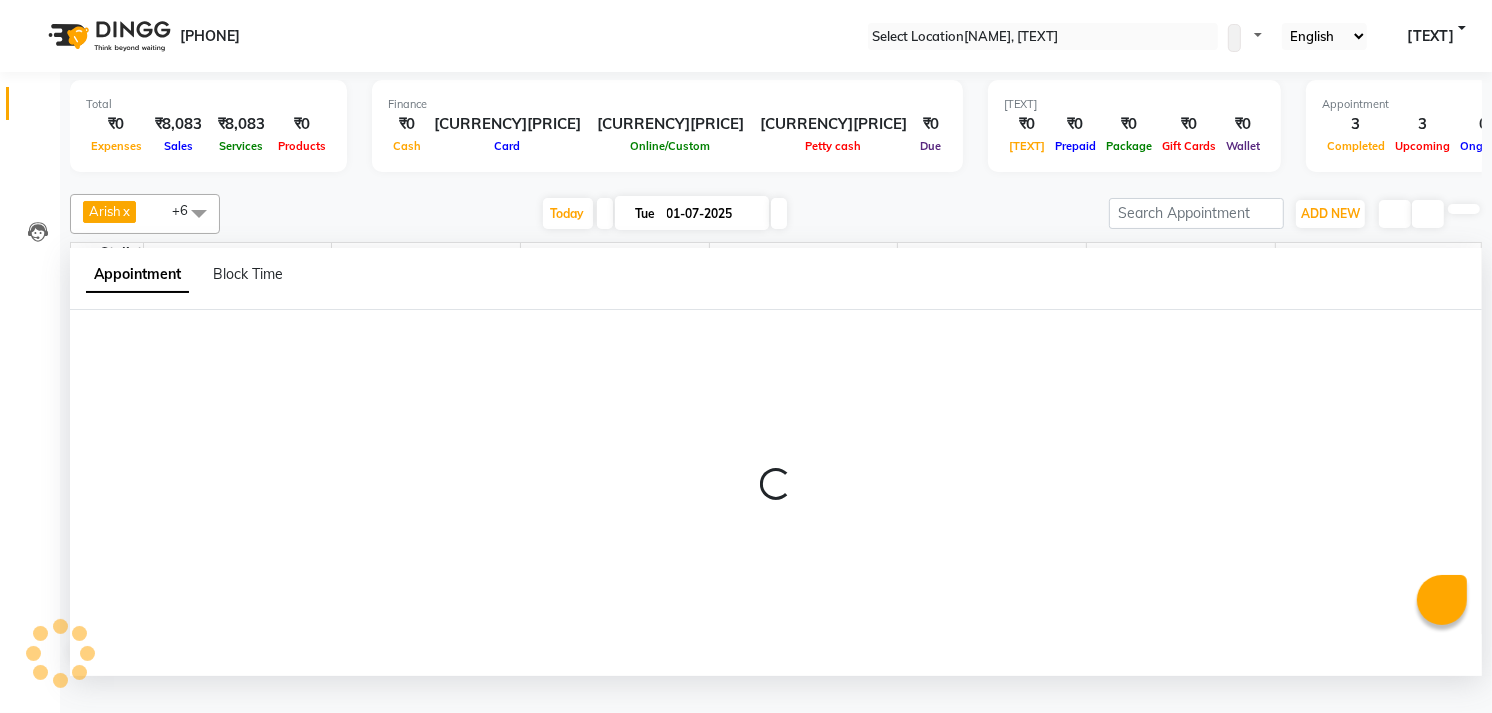 scroll, scrollTop: 1, scrollLeft: 0, axis: vertical 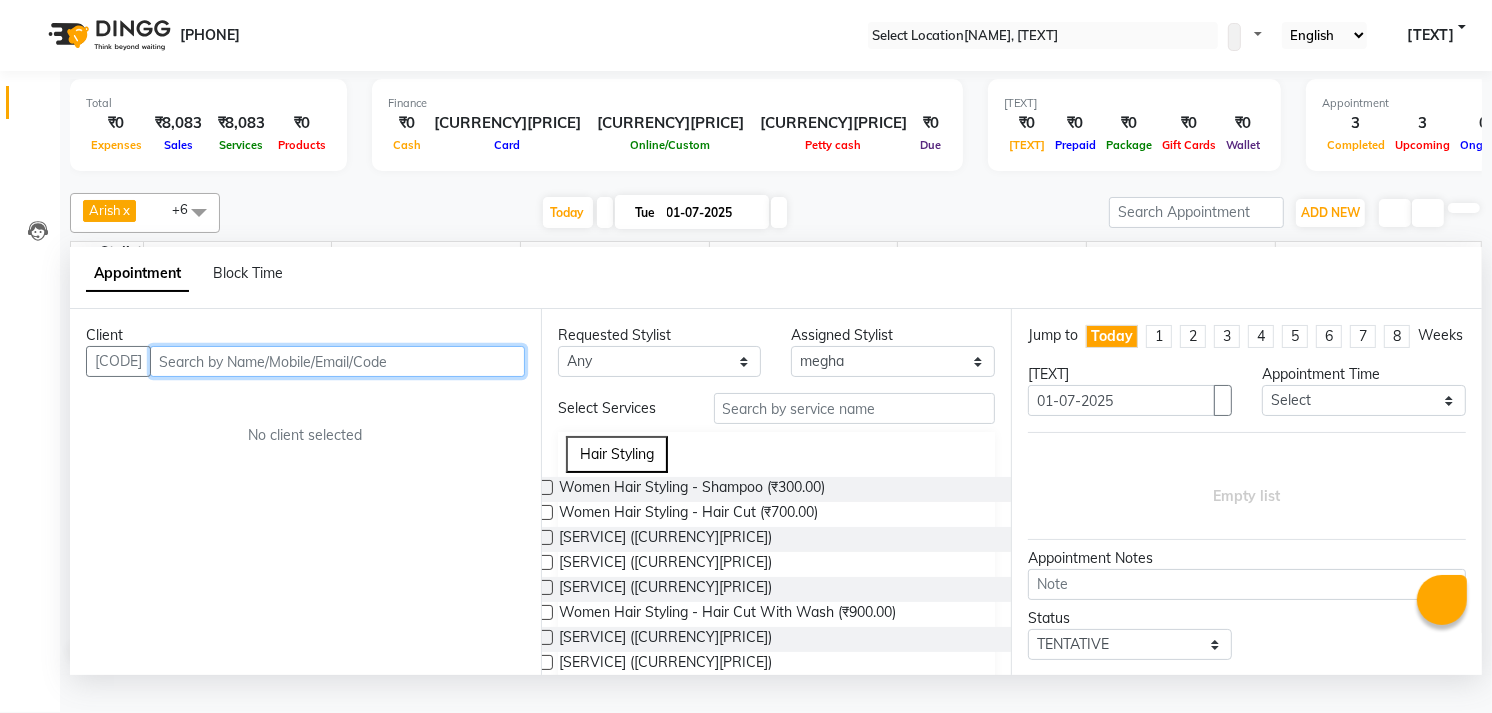 drag, startPoint x: 452, startPoint y: 404, endPoint x: 225, endPoint y: 407, distance: 227.01982 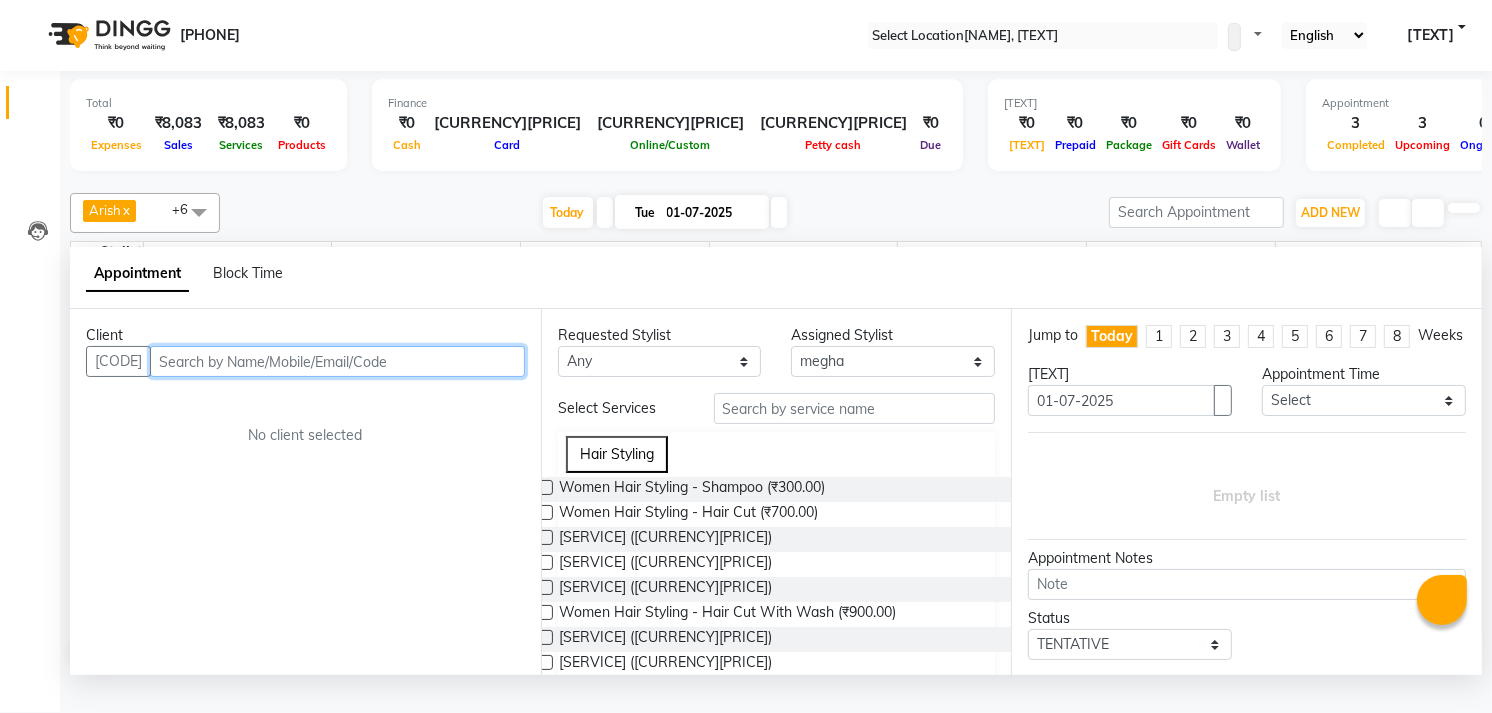 click at bounding box center [337, 361] 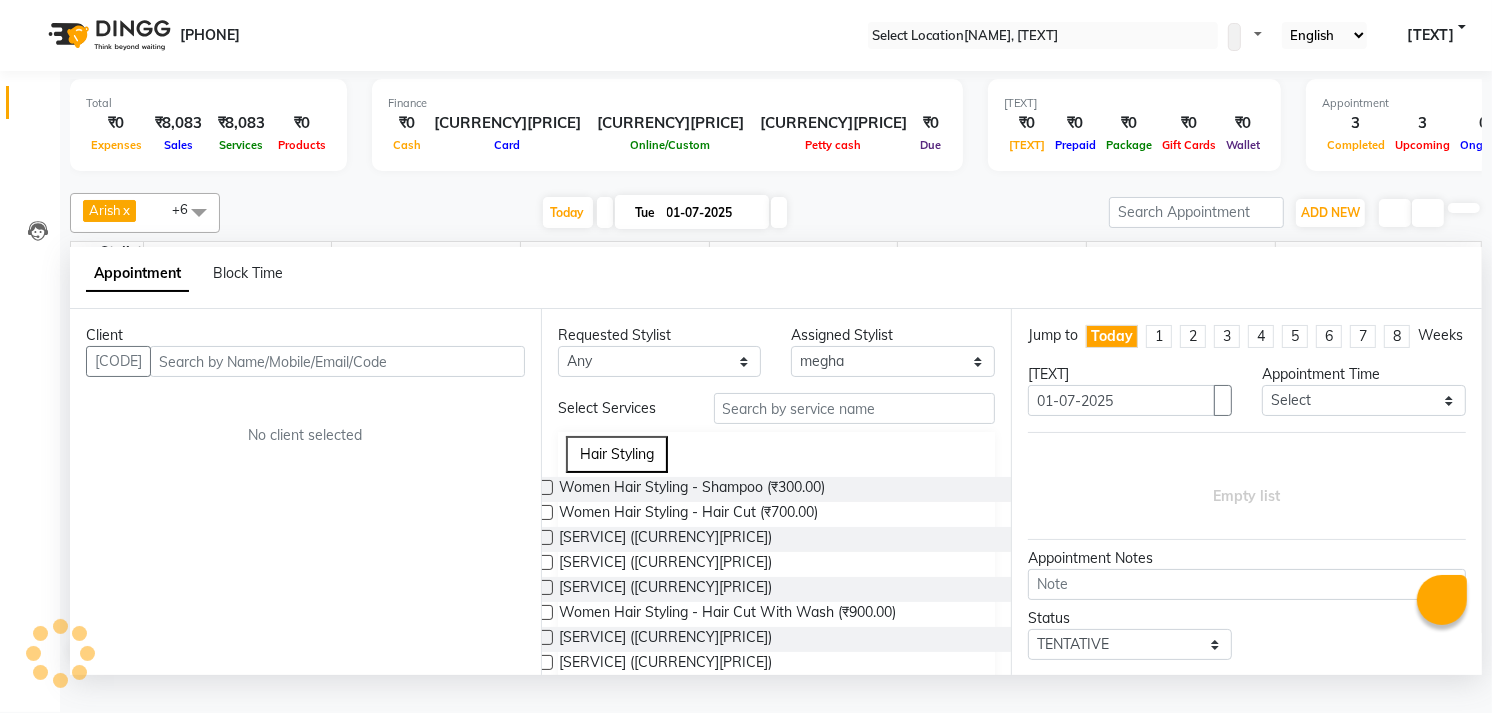 scroll, scrollTop: 0, scrollLeft: 0, axis: both 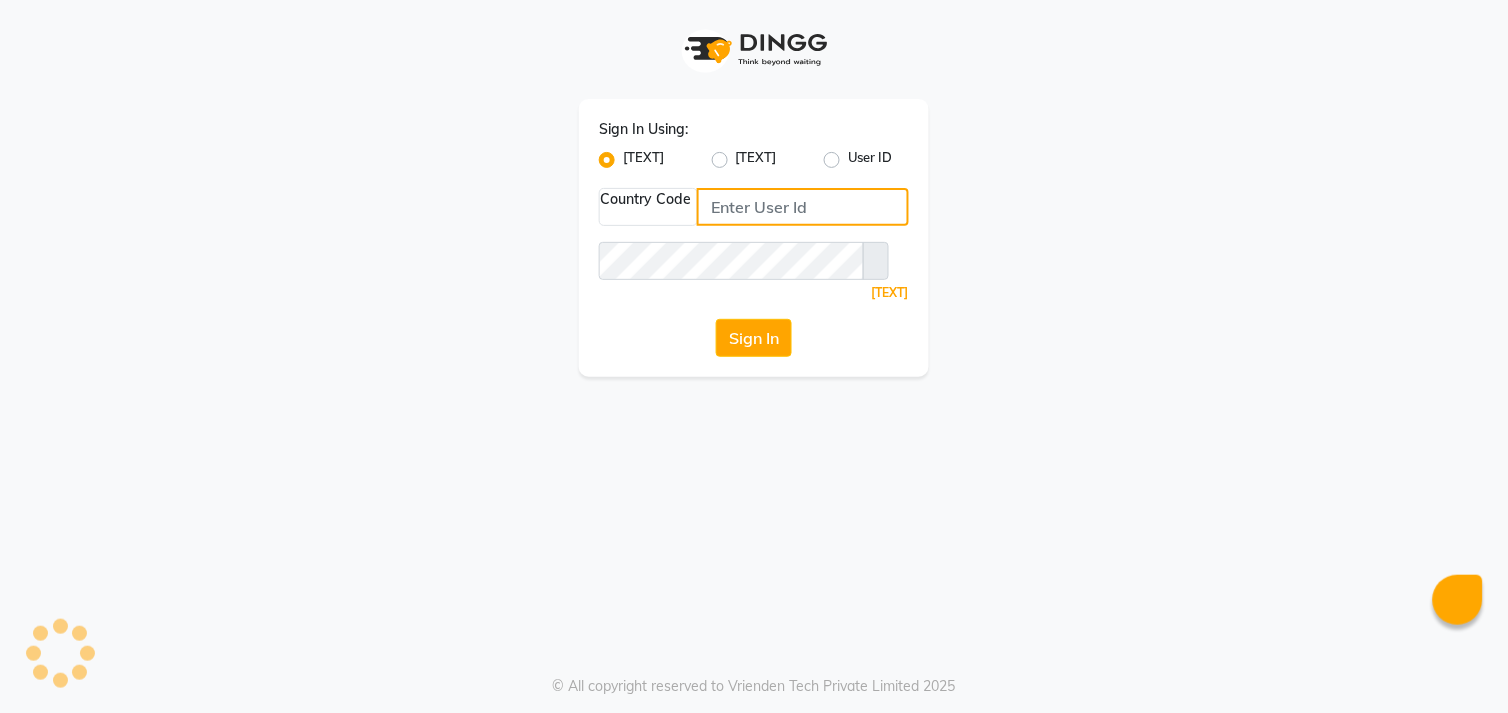 type on "[PHONE]" 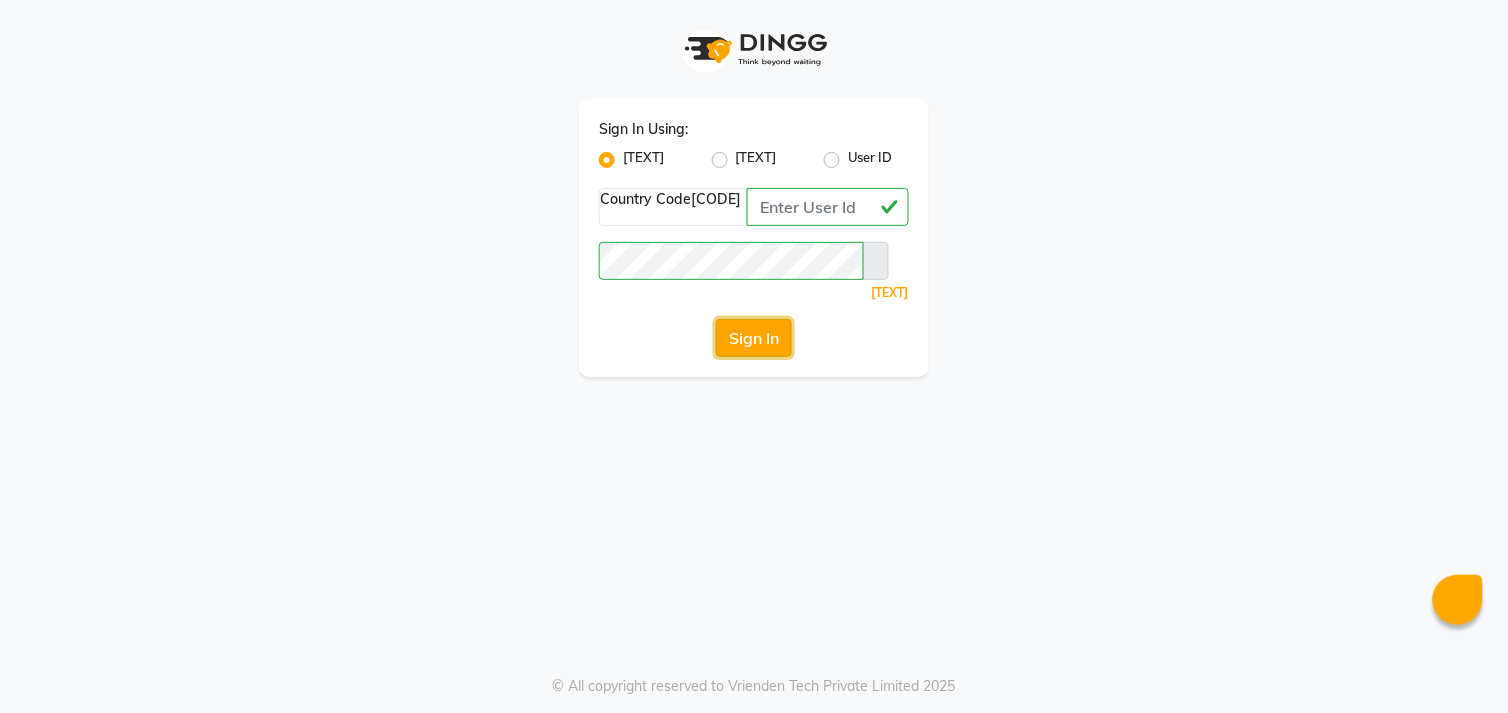 click on "Sign In" at bounding box center (754, 338) 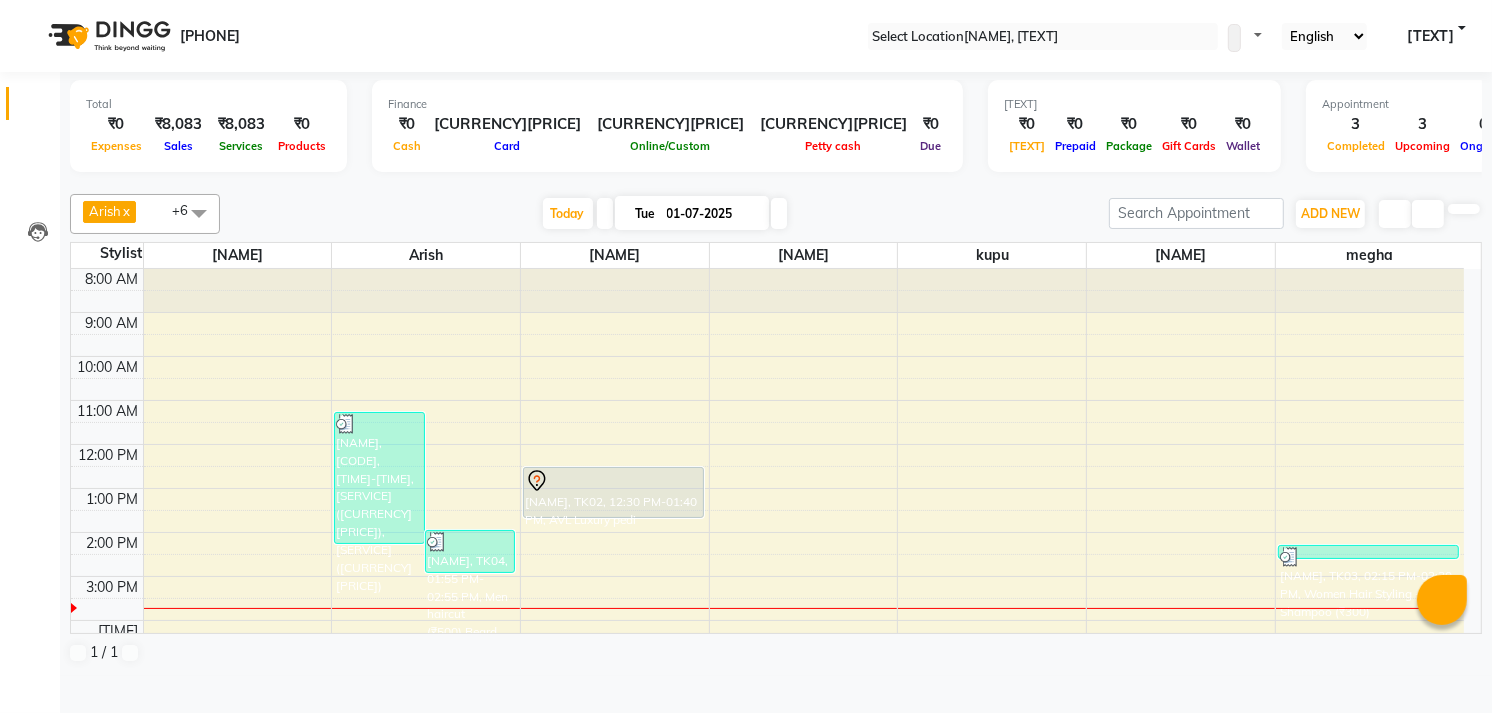 scroll, scrollTop: 208, scrollLeft: 0, axis: vertical 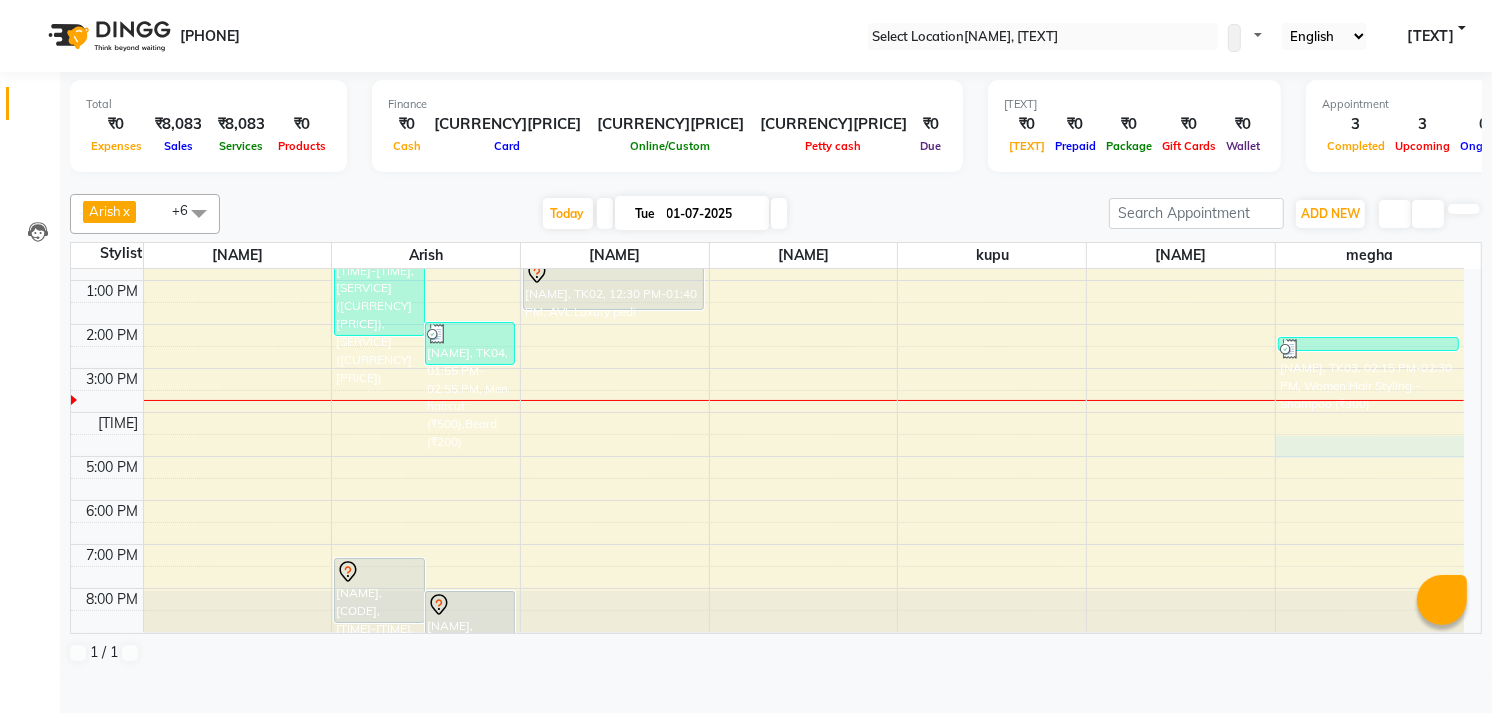 click at bounding box center (803, 72) 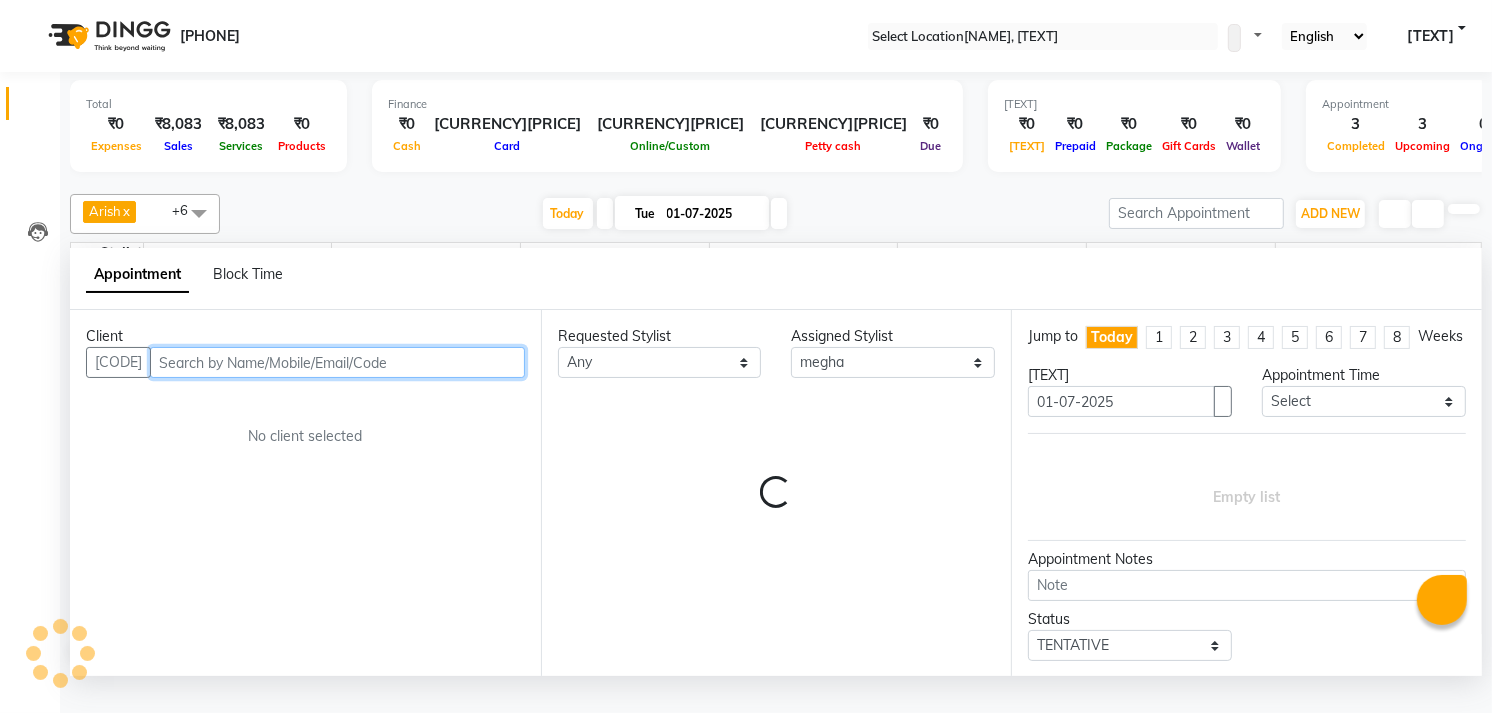 scroll, scrollTop: 1, scrollLeft: 0, axis: vertical 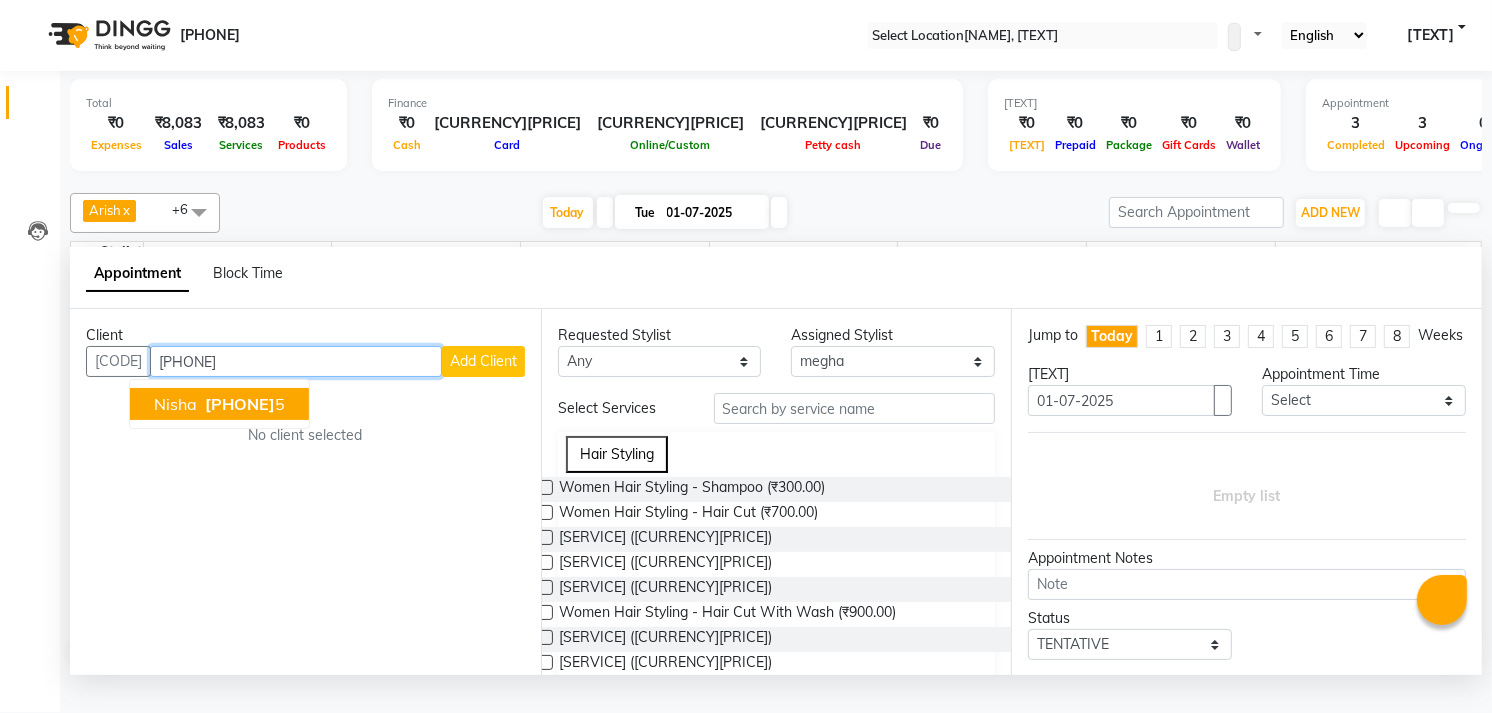 click on "[PHONE]" at bounding box center (240, 404) 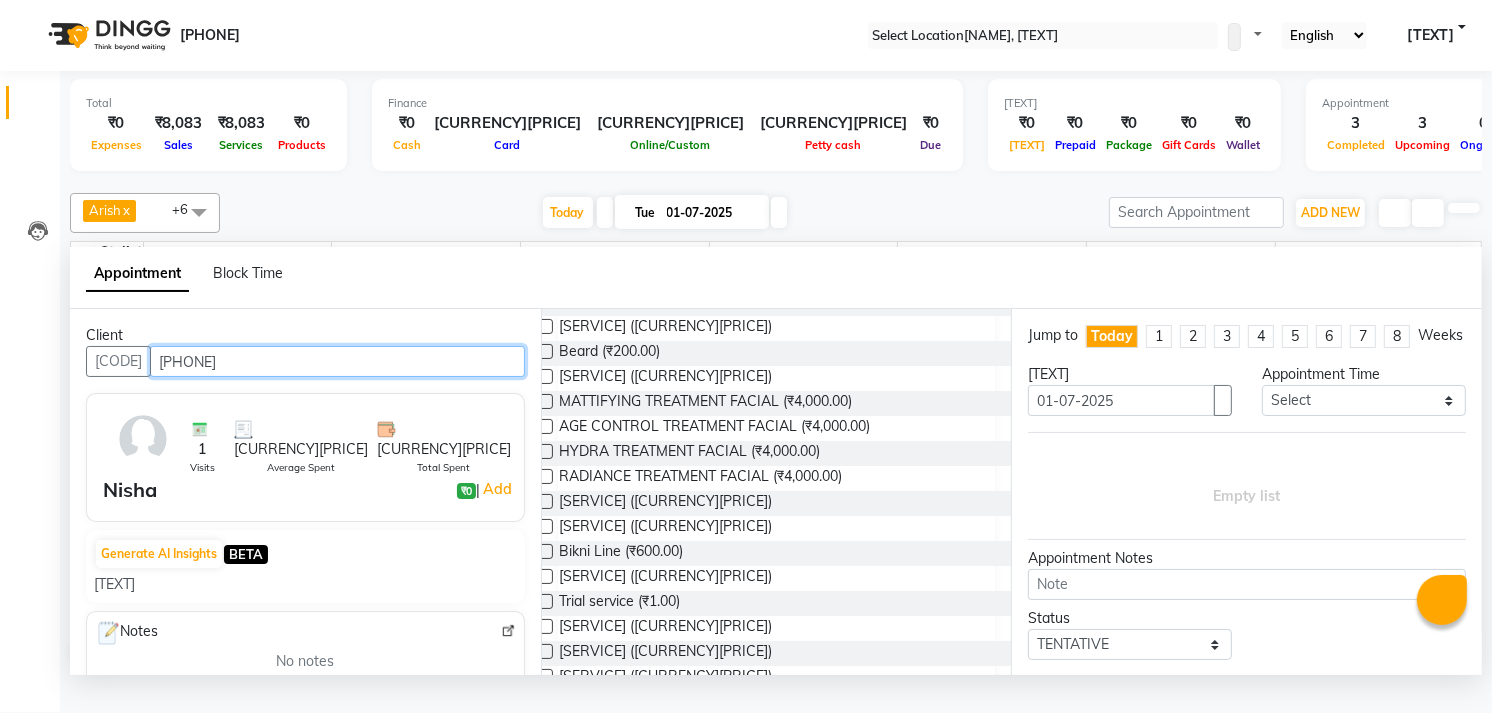 scroll, scrollTop: 0, scrollLeft: 0, axis: both 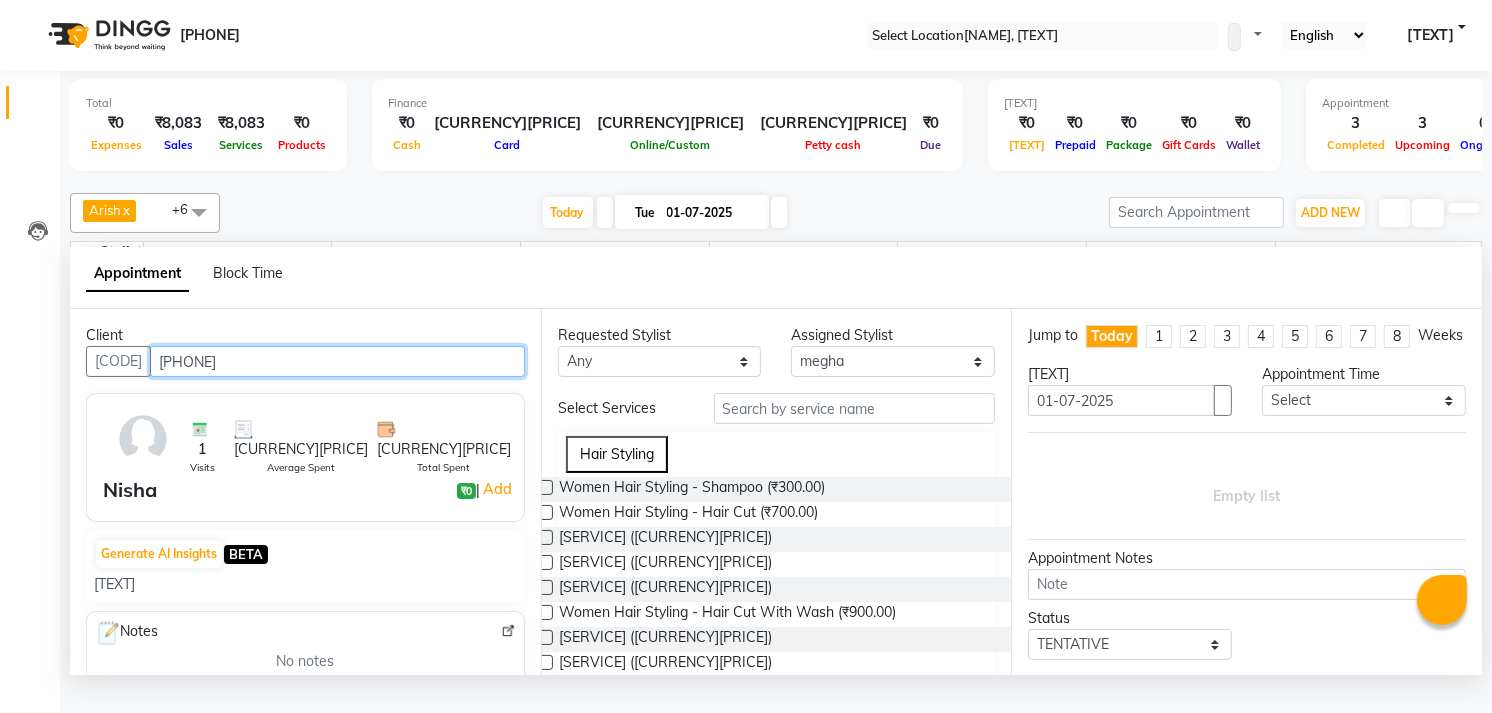 type on "[PHONE]" 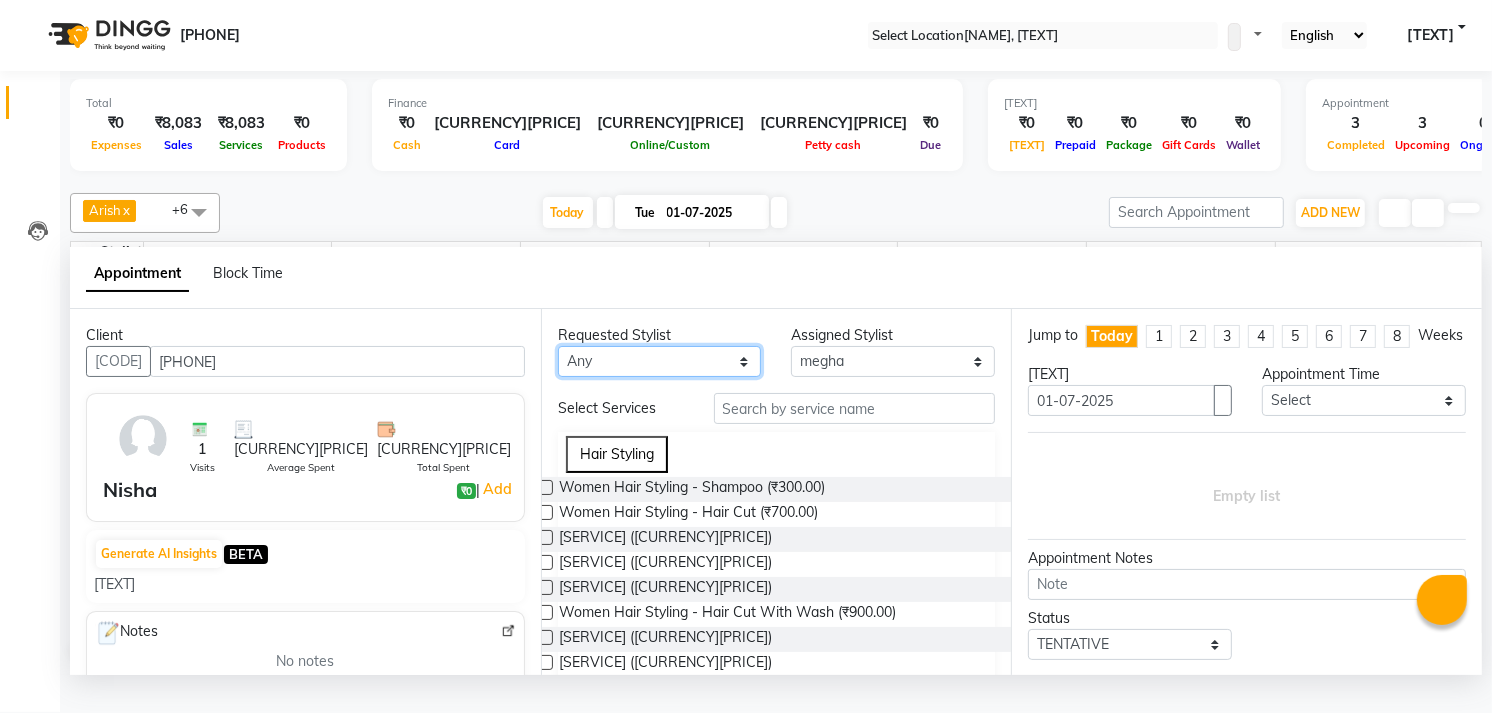 click on "Any [NAME] [NAME] [NAME] [NAME] [NAME] [NAME] [NAME] [NAME] [NAME] [NAME]" at bounding box center (660, 361) 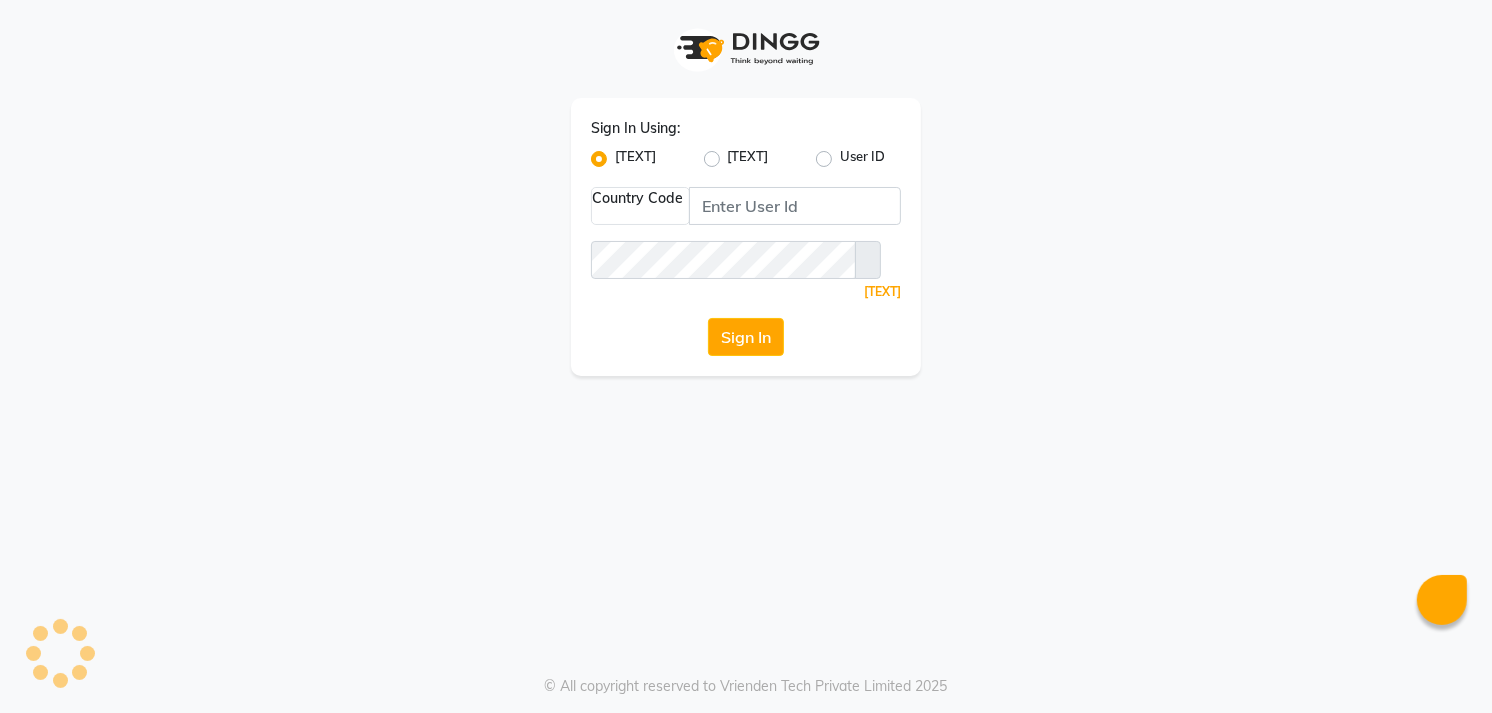 scroll, scrollTop: 0, scrollLeft: 0, axis: both 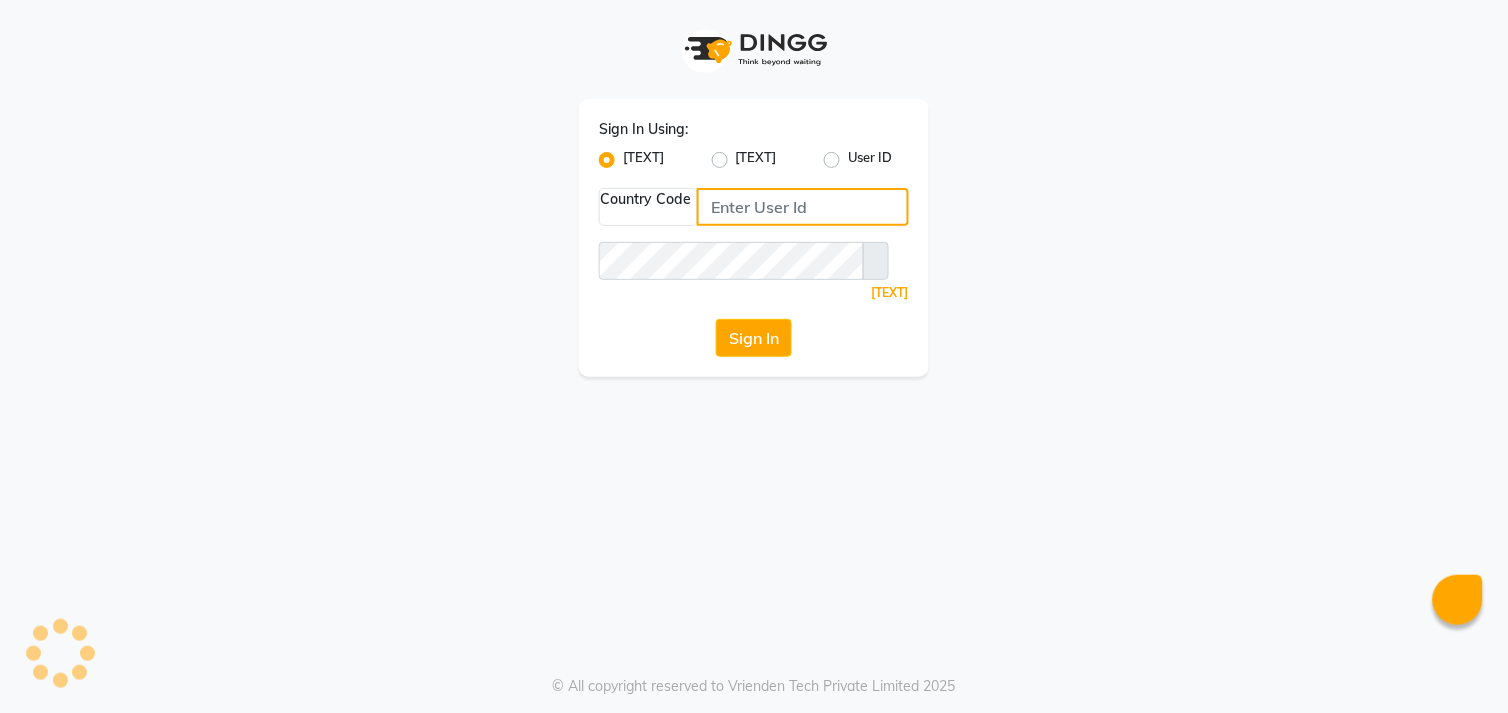 type on "[PHONE]" 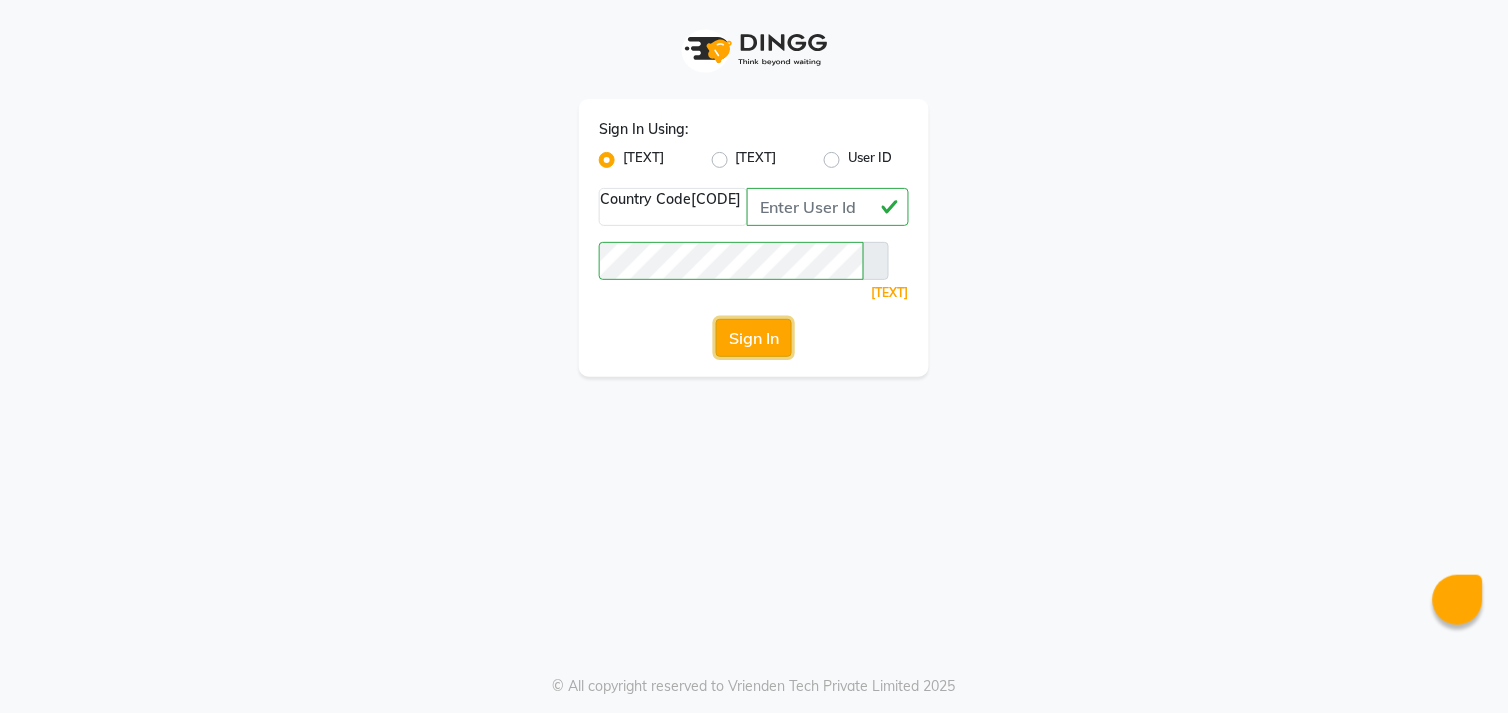 click on "Sign In" at bounding box center [754, 338] 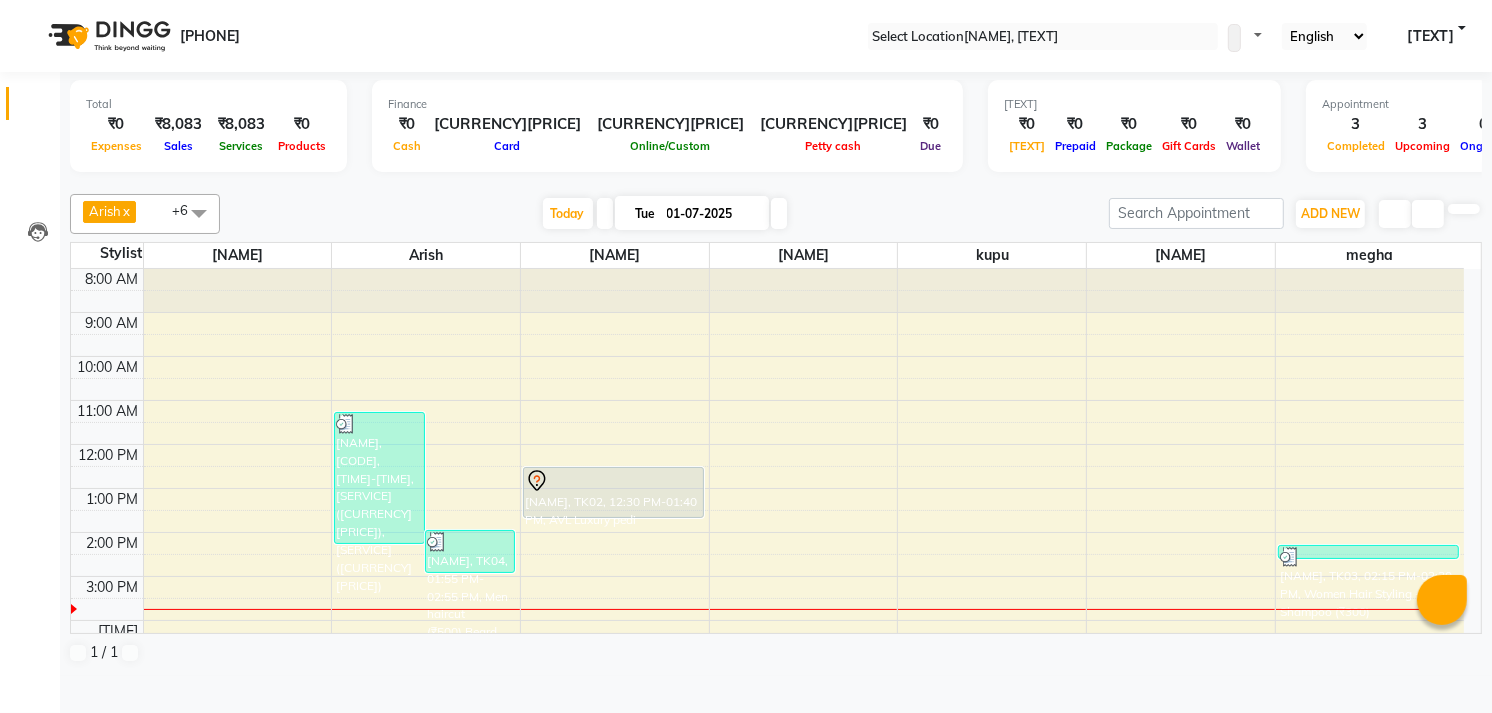 scroll, scrollTop: 208, scrollLeft: 0, axis: vertical 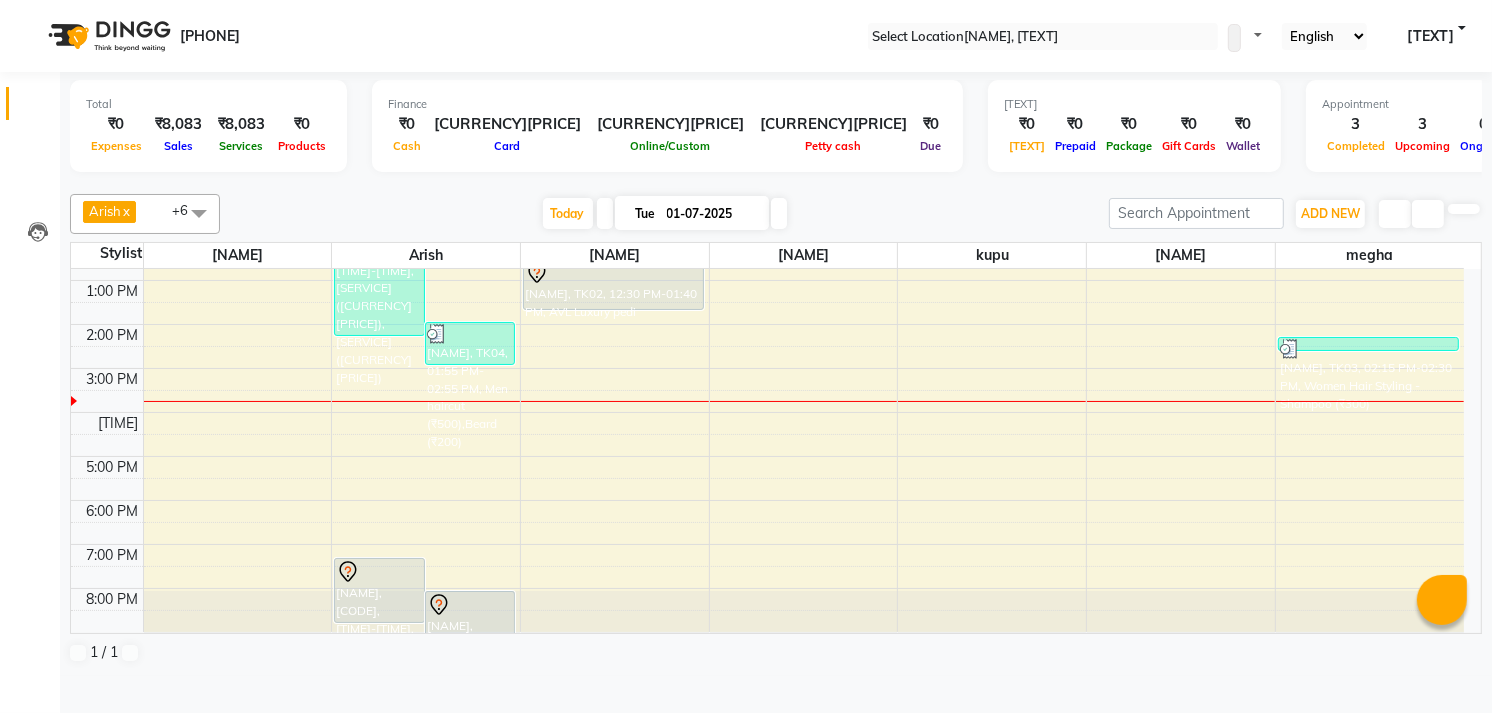 click on "[TIME] [NAME], [CODE], [TIME]-[TIME], [SERVICE] ([CURRENCY][PRICE]),[SERVICE] ([CURRENCY][PRICE])     [NAME], [CODE], [TIME]-[TIME], [SERVICE] ([CURRENCY][PRICE]),[SERVICE] ([CURRENCY][PRICE])             [NAME], [CODE], [TIME]-[TIME], [SERVICE]             [NAME], [CODE], [TIME]-[TIME], [SERVICE]             [NAME], [CODE], [TIME]-[TIME], [SERVICE]     [NAME], [CODE], [TIME]-[TIME], [SERVICE] ([CURRENCY][PRICE])" at bounding box center [767, 346] 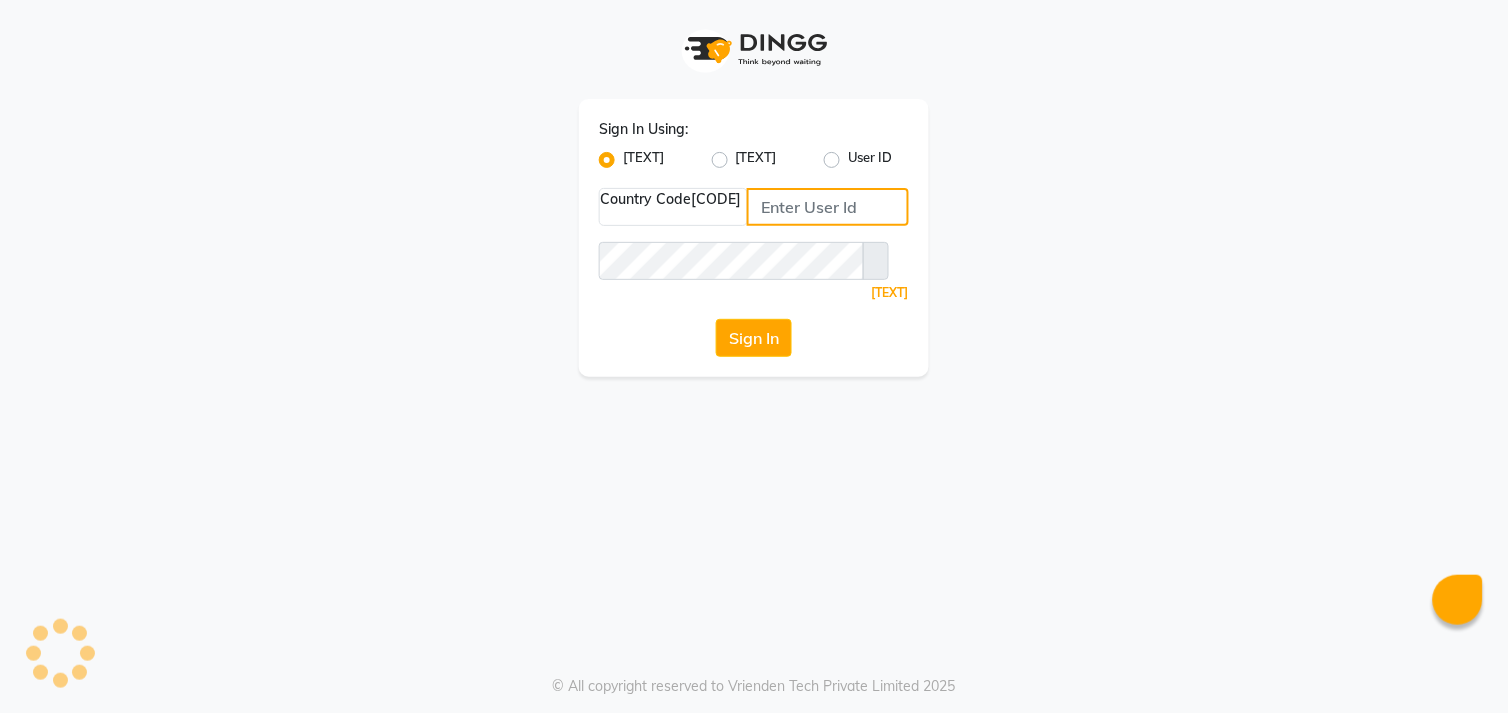type on "[PHONE]" 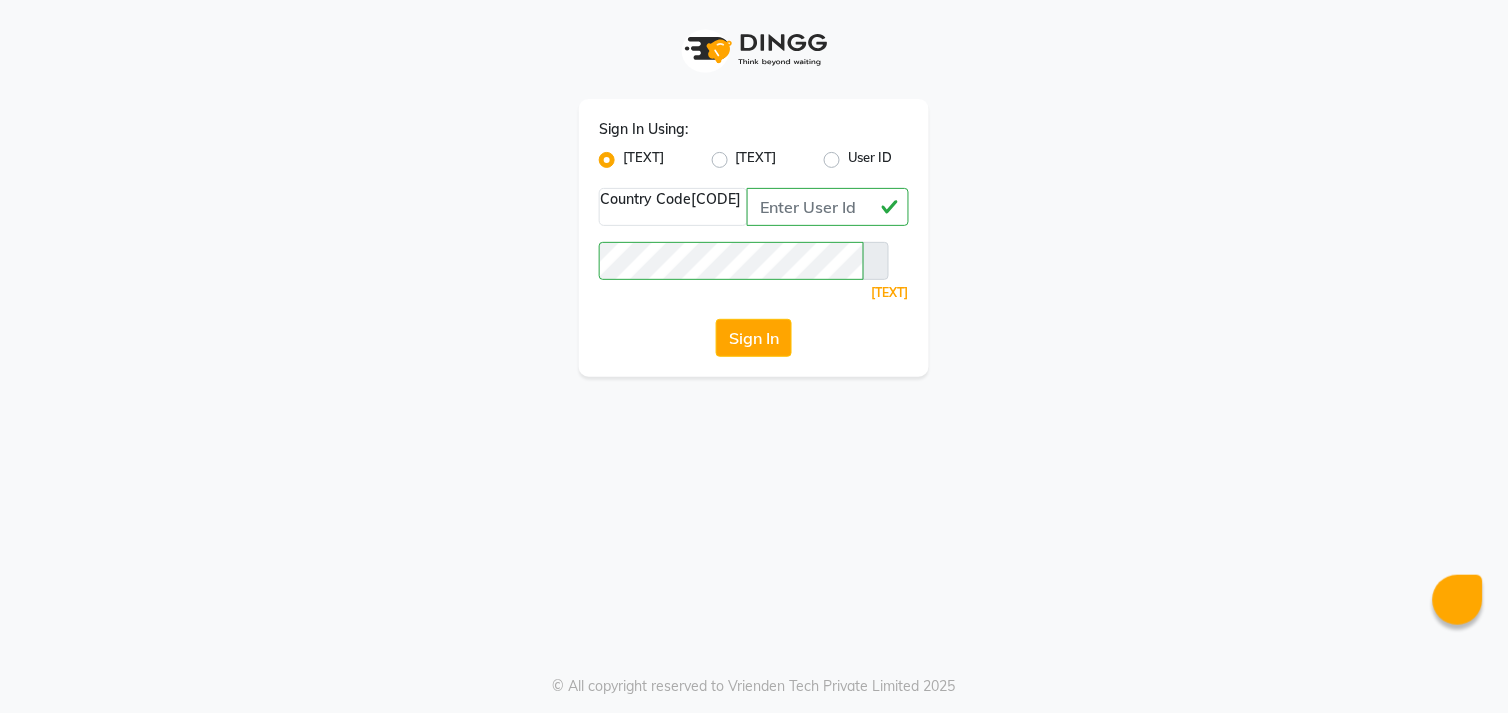 click on "Sign In Using: Mobile Number Email ID User ID Country Code × +91 [PHONE]  Remember me Forgot Password?  Sign In" at bounding box center [754, 238] 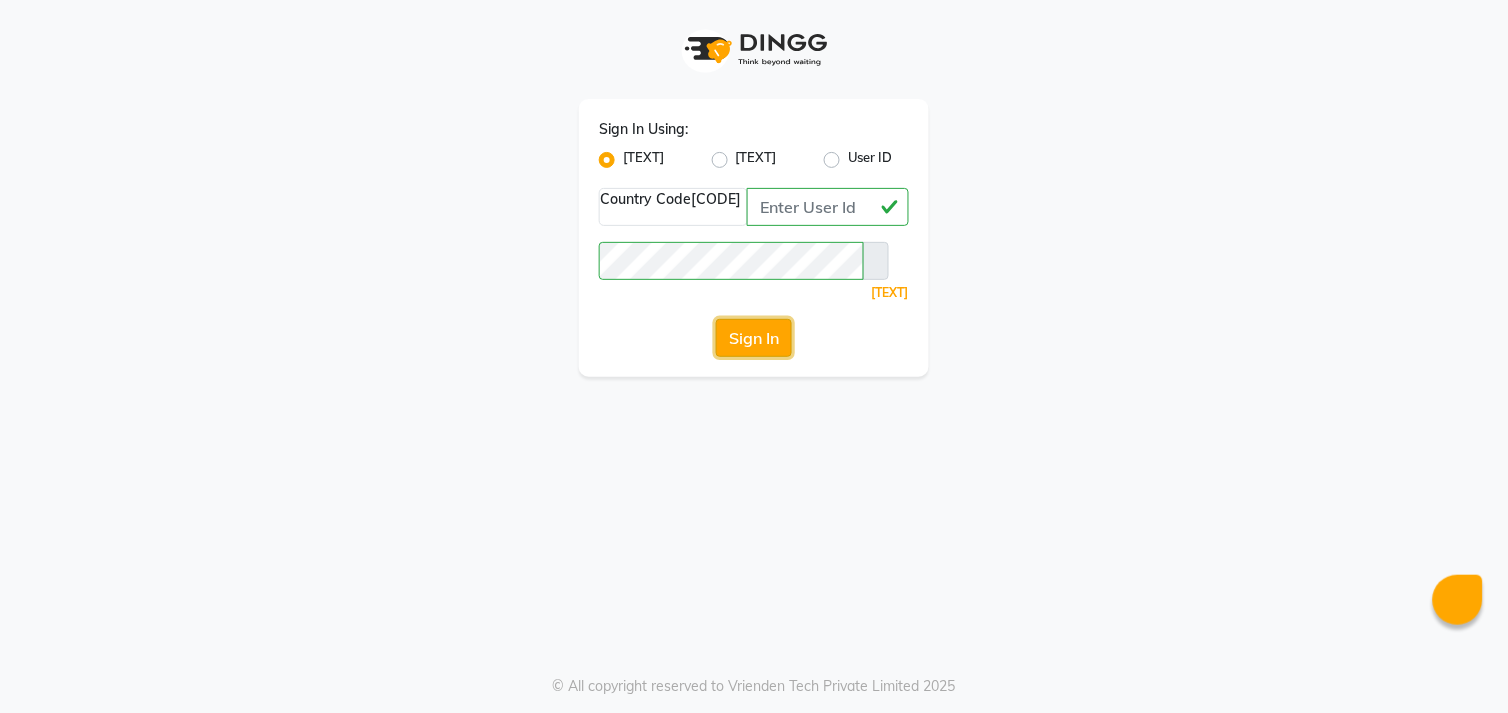 click on "Sign In" at bounding box center [754, 338] 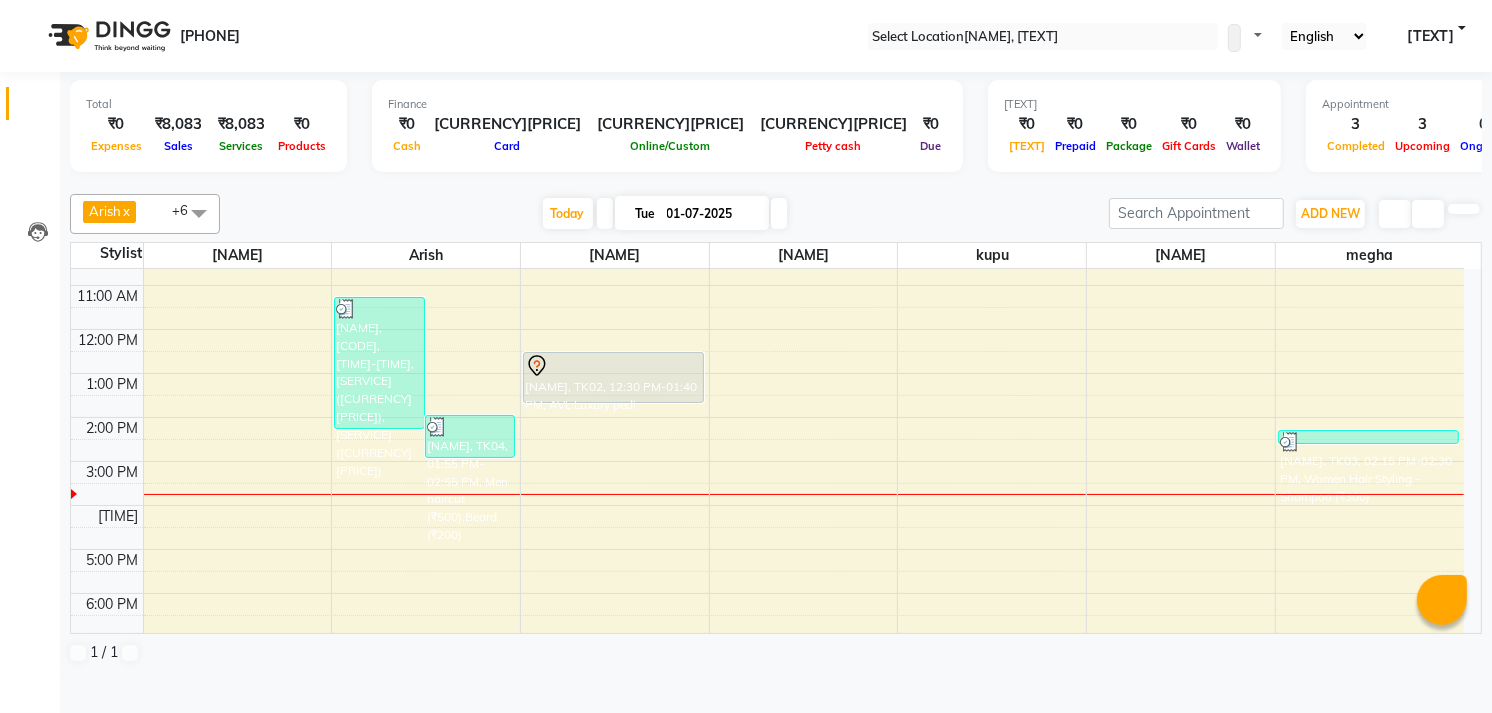 scroll, scrollTop: 142, scrollLeft: 0, axis: vertical 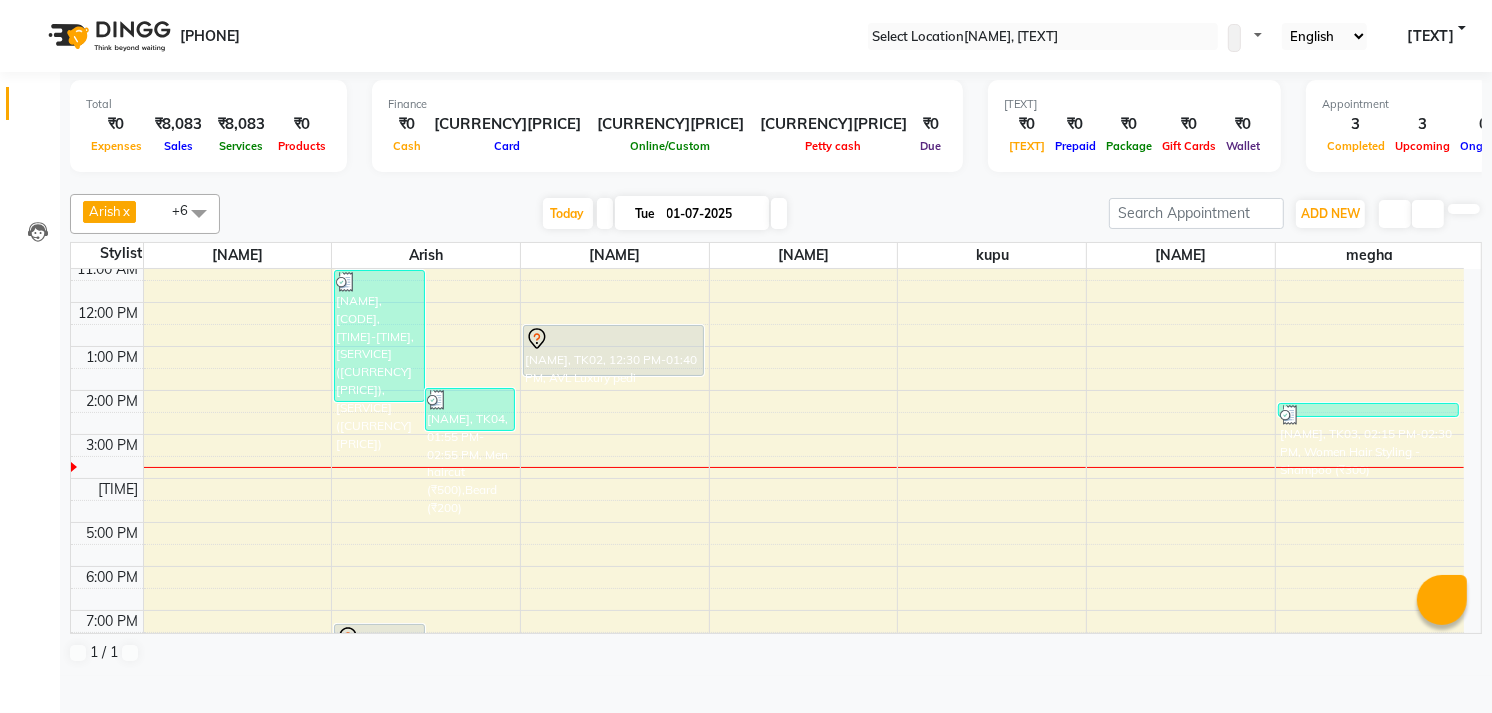 click on "[TIME] [NAME], [CODE], [TIME]-[TIME], [SERVICE] ([CURRENCY][PRICE]),[SERVICE] ([CURRENCY][PRICE])     [NAME], [CODE], [TIME]-[TIME], [SERVICE] ([CURRENCY][PRICE]),[SERVICE] ([CURRENCY][PRICE])             [NAME], [CODE], [TIME]-[TIME], [SERVICE]             [NAME], [CODE], [TIME]-[TIME], [SERVICE]             [NAME], [CODE], [TIME]-[TIME], [SERVICE]     [NAME], [CODE], [TIME]-[TIME], [SERVICE] ([CURRENCY][PRICE])" at bounding box center [767, 412] 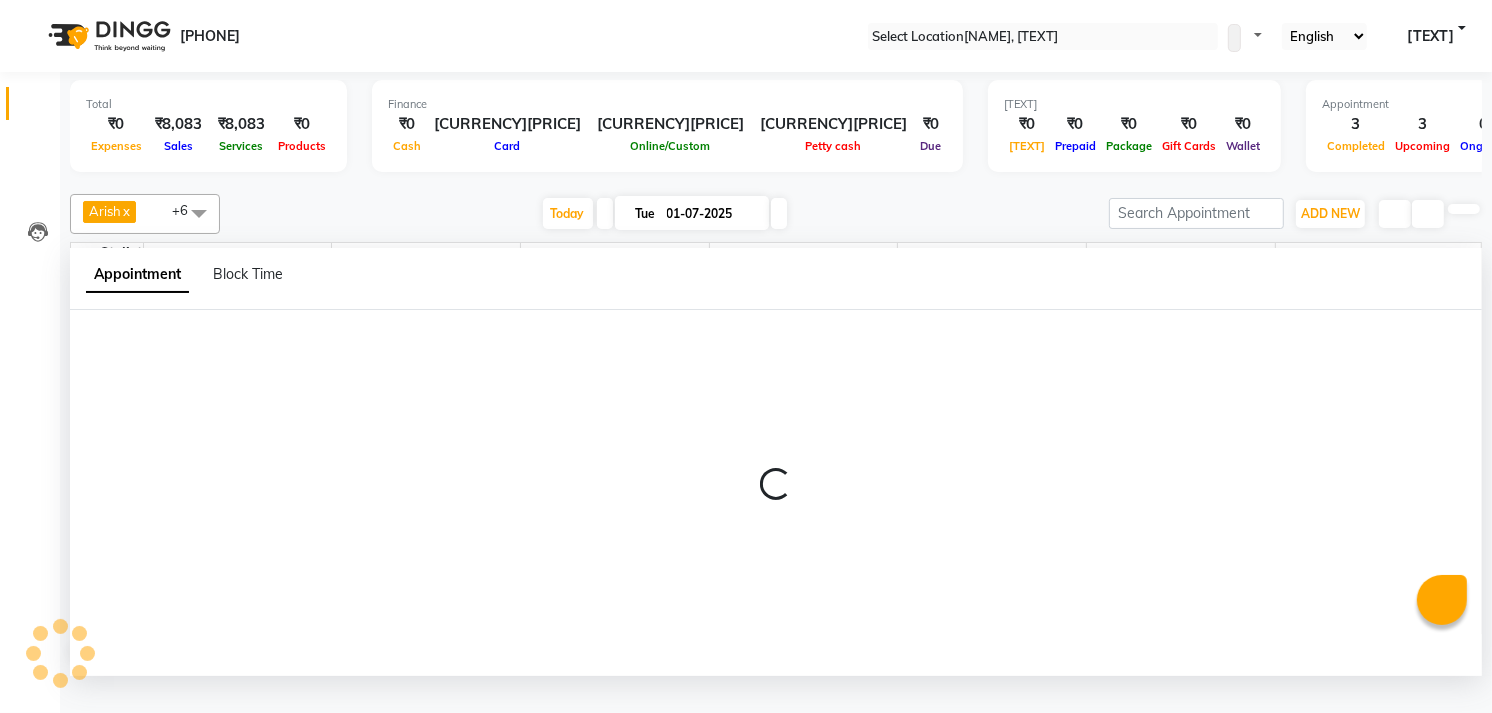 scroll, scrollTop: 1, scrollLeft: 0, axis: vertical 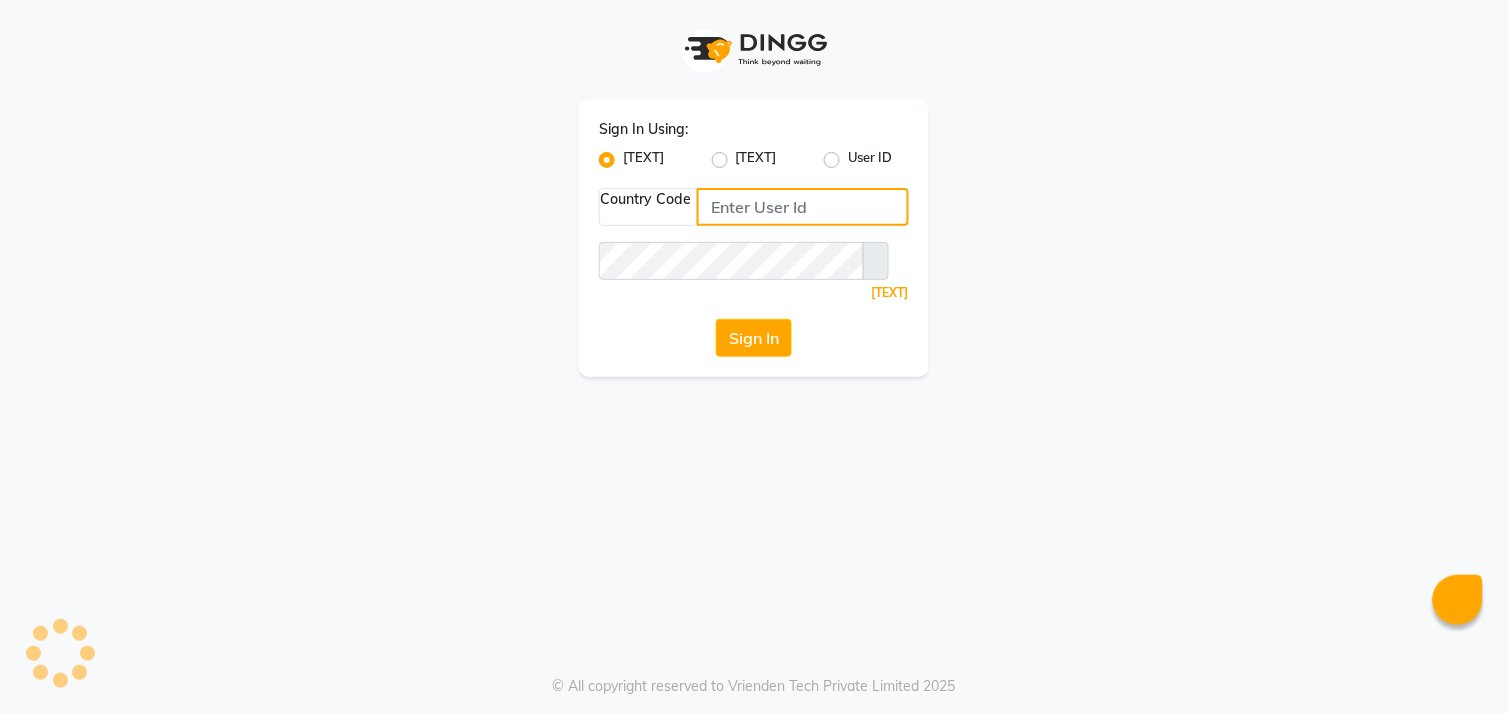 type on "[PHONE]" 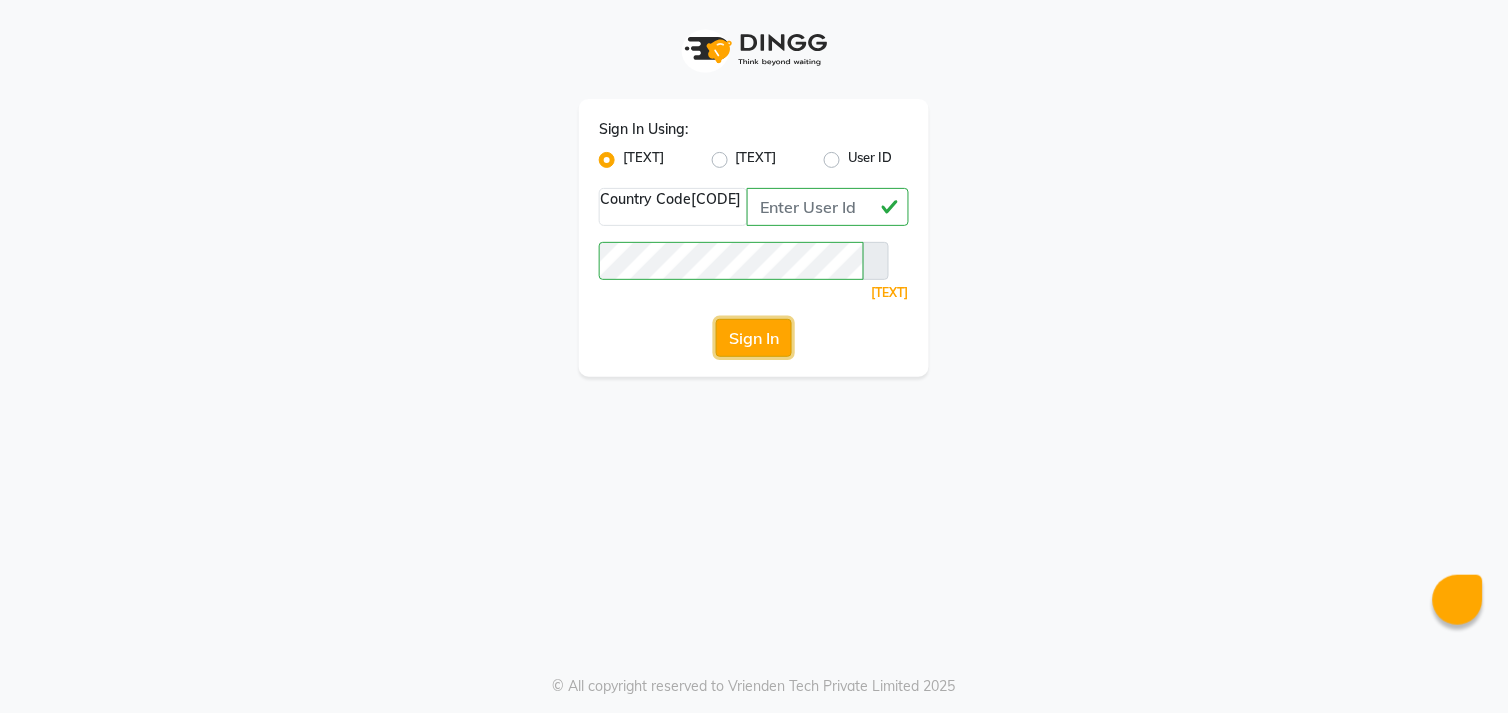 click on "Sign In" at bounding box center (754, 338) 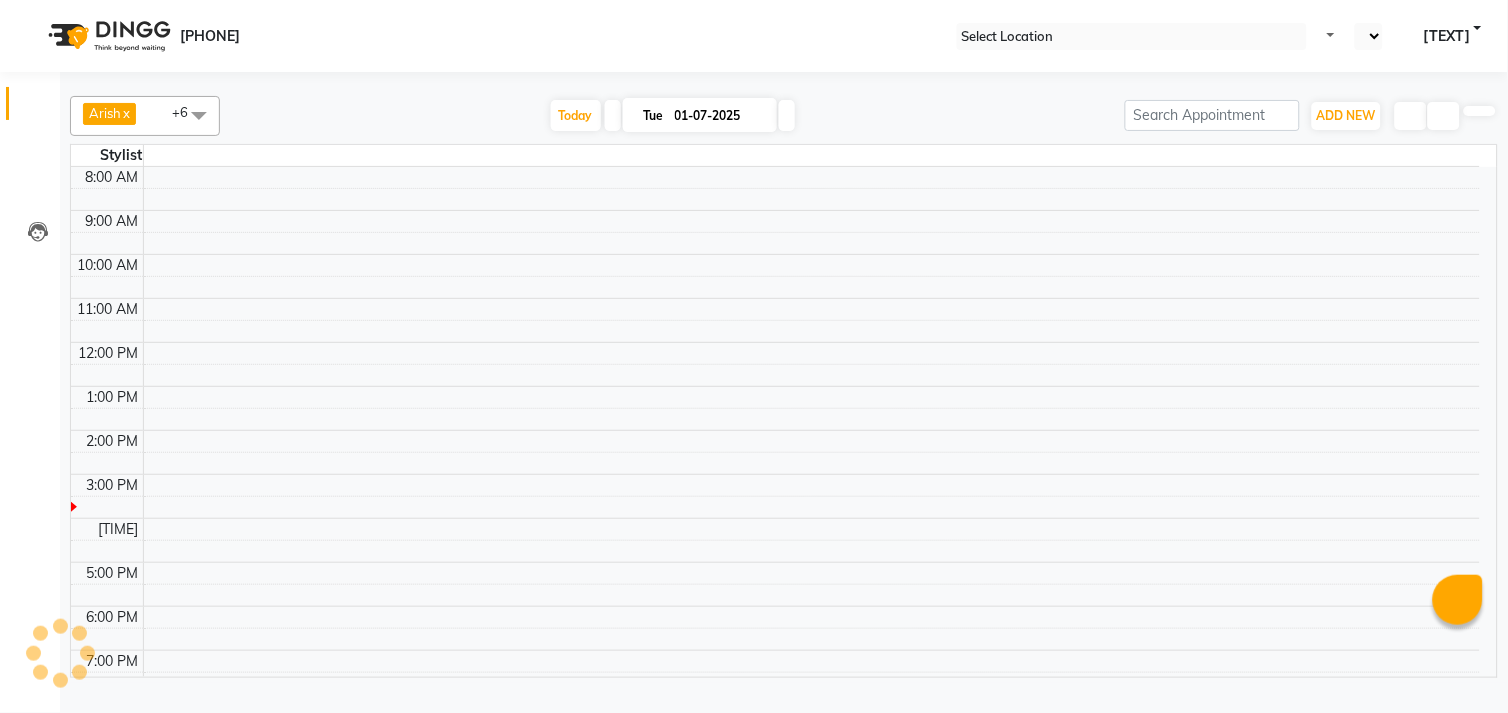 click on "8:00 AM 9:00 AM 10:00 AM 11:00 AM 12:00 PM 1:00 PM 2:00 PM 3:00 PM 4:00 PM 5:00 PM 6:00 PM 7:00 PM" at bounding box center (775, 430) 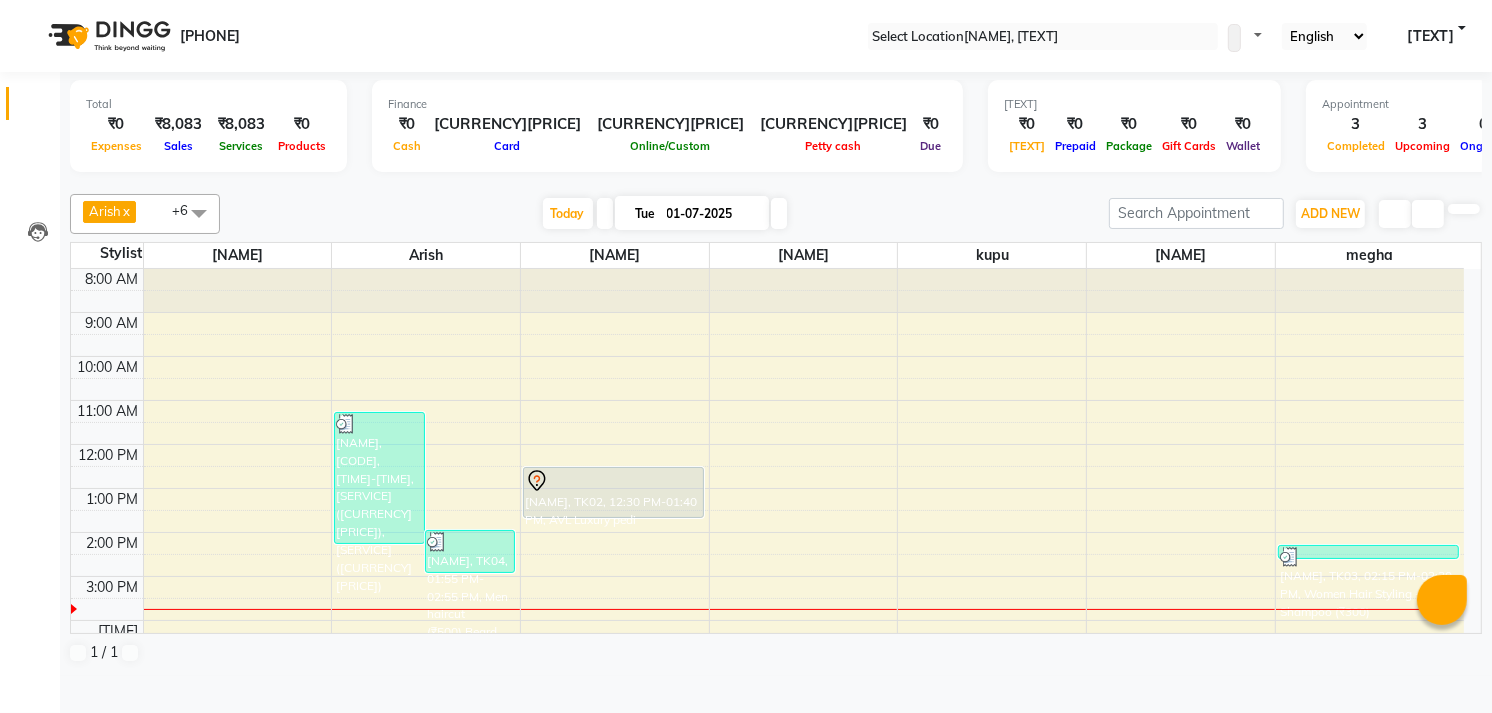 scroll, scrollTop: 208, scrollLeft: 0, axis: vertical 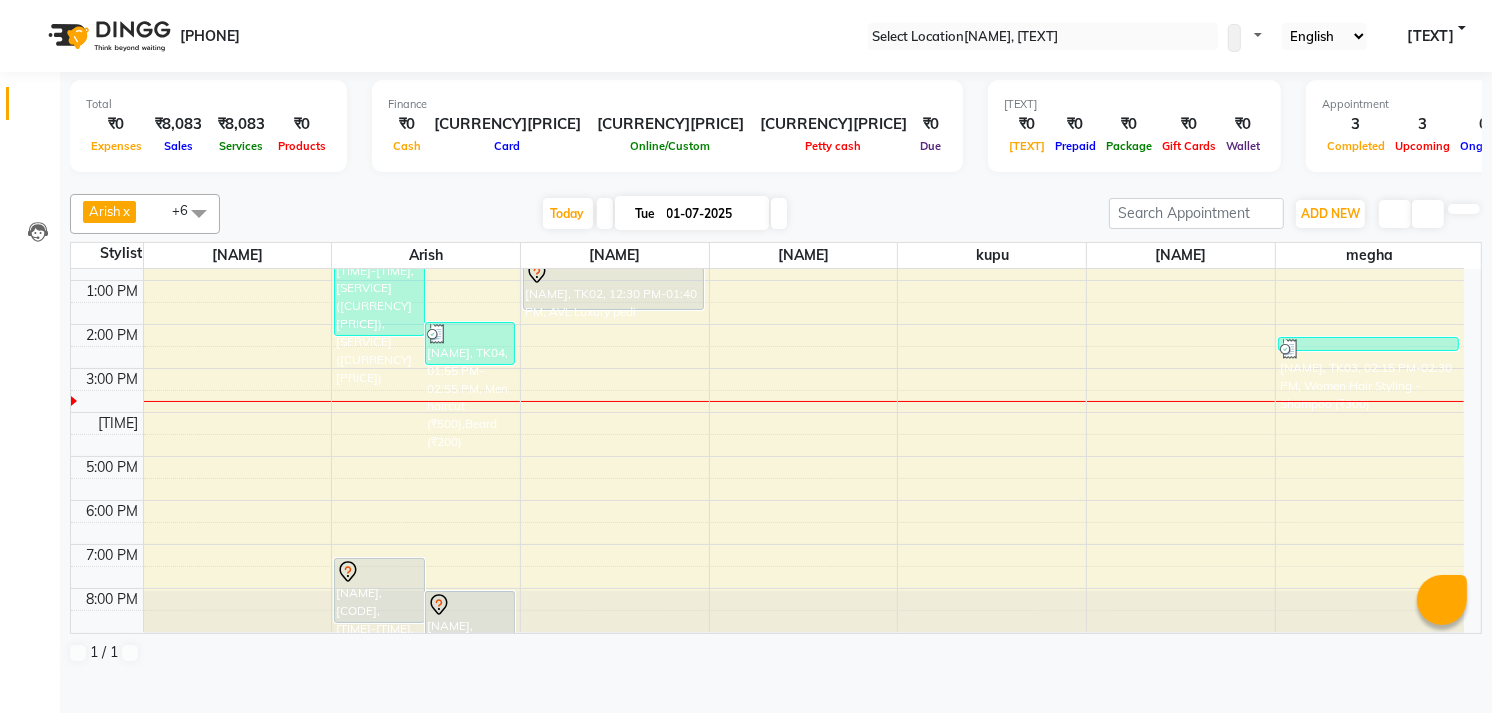 click on "[TIME] [NAME], [CODE], [TIME]-[TIME], [SERVICE] ([CURRENCY][PRICE]),[SERVICE] ([CURRENCY][PRICE])     [NAME], [CODE], [TIME]-[TIME], [SERVICE] ([CURRENCY][PRICE]),[SERVICE] ([CURRENCY][PRICE])             [NAME], [CODE], [TIME]-[TIME], [SERVICE]             [NAME], [CODE], [TIME]-[TIME], [SERVICE]             [NAME], [CODE], [TIME]-[TIME], [SERVICE]     [NAME], [CODE], [TIME]-[TIME], [SERVICE] ([CURRENCY][PRICE])" at bounding box center [767, 346] 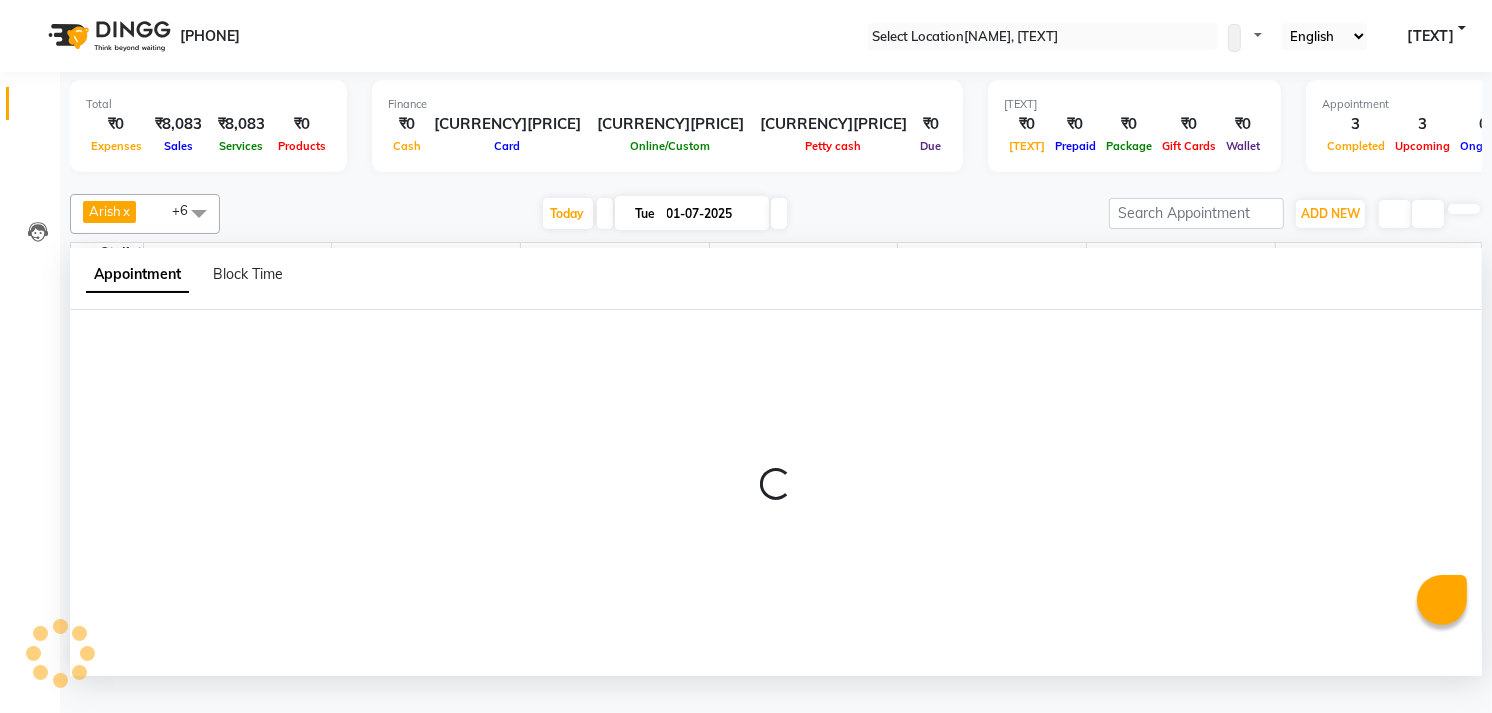scroll, scrollTop: 1, scrollLeft: 0, axis: vertical 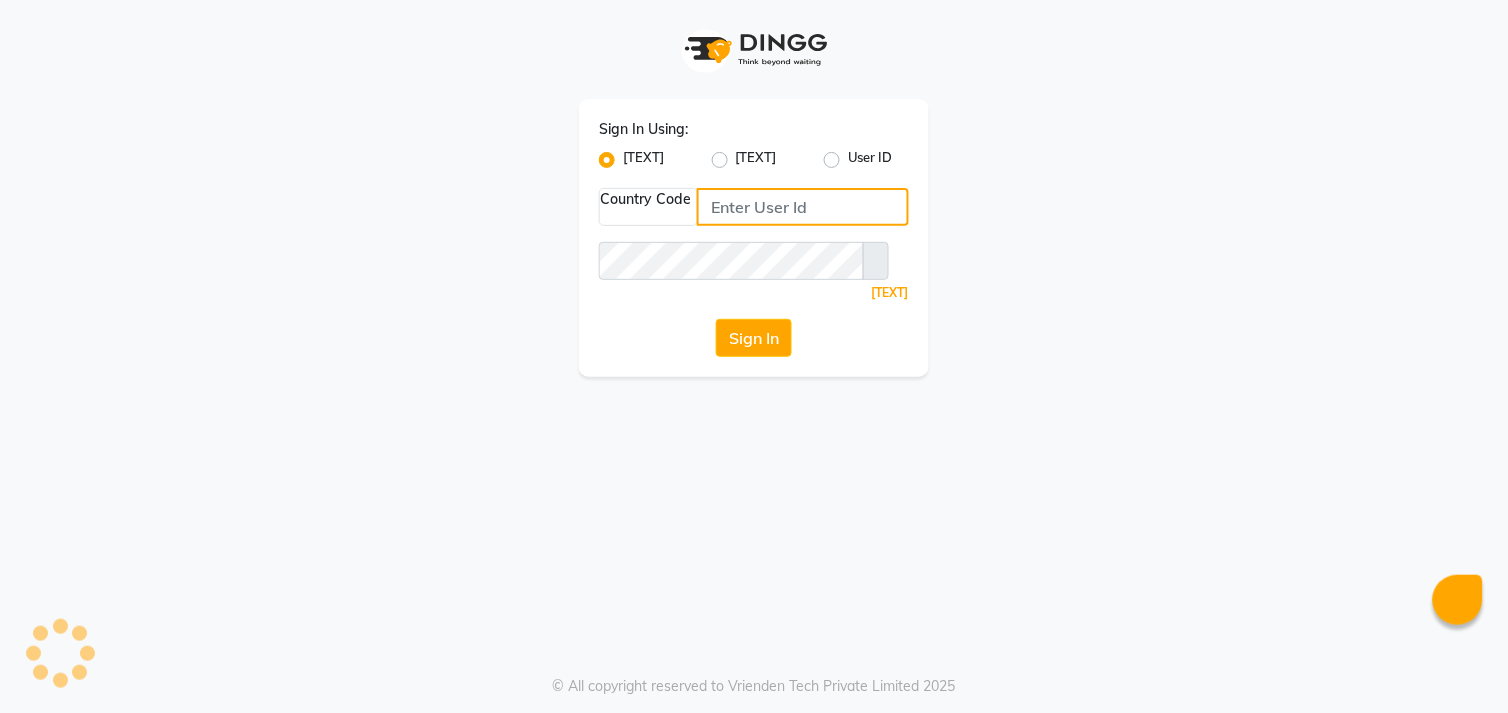 type on "[PHONE]" 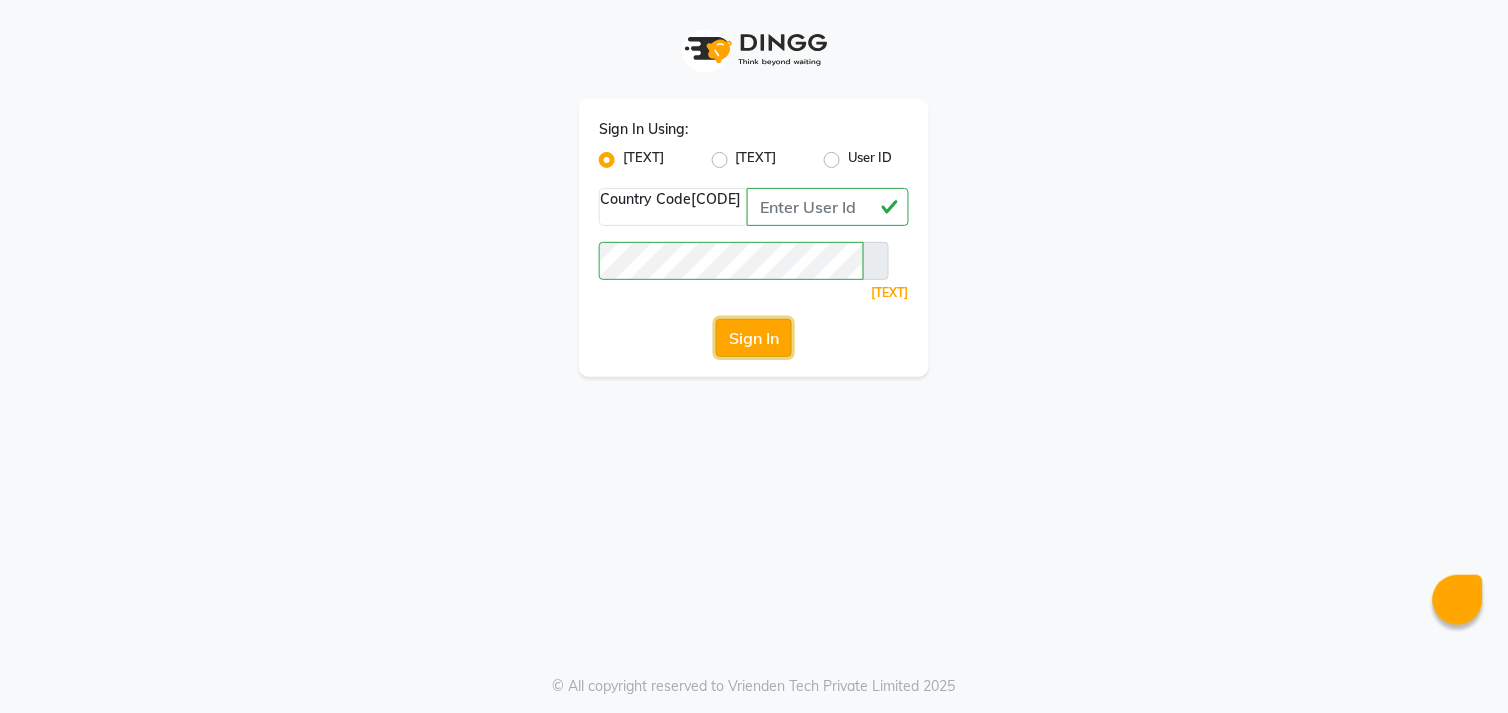 click on "Sign In" at bounding box center [754, 338] 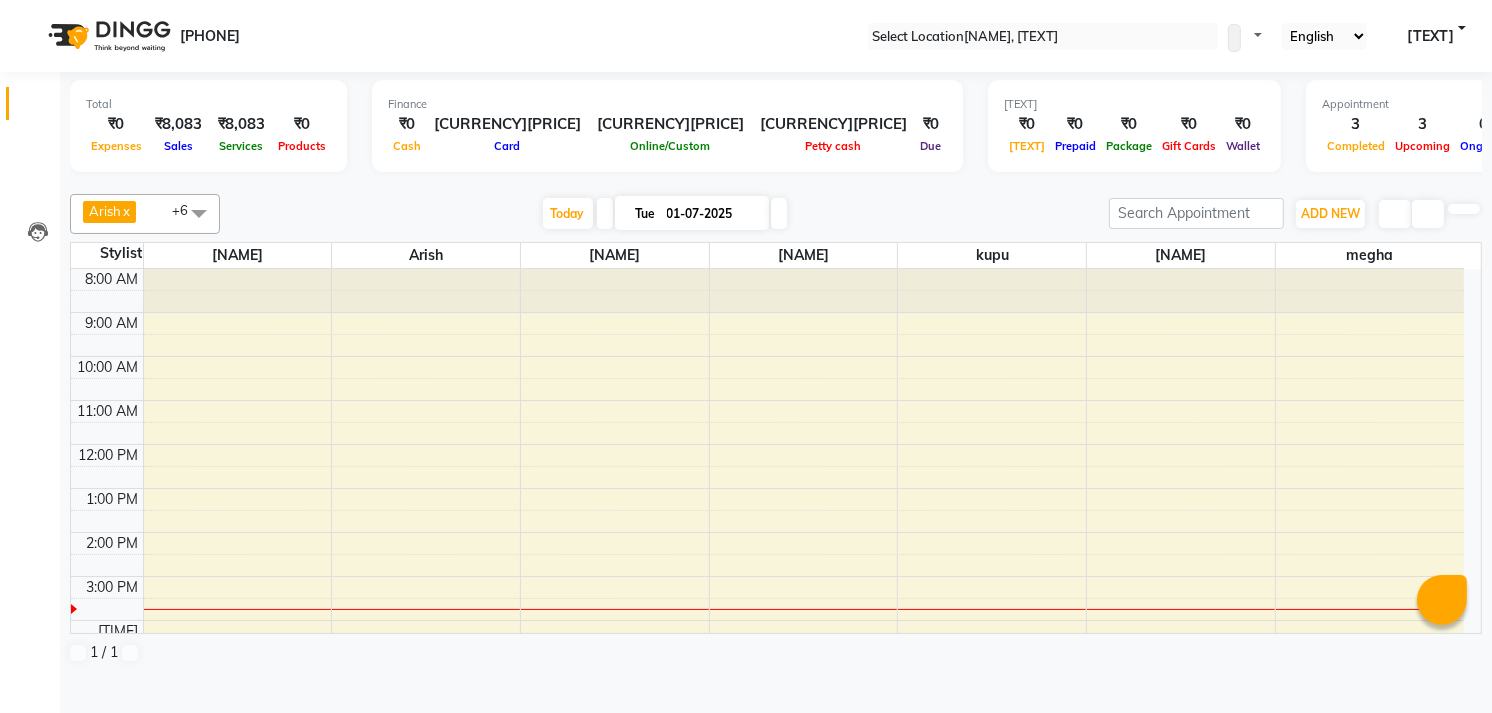 scroll, scrollTop: 0, scrollLeft: 0, axis: both 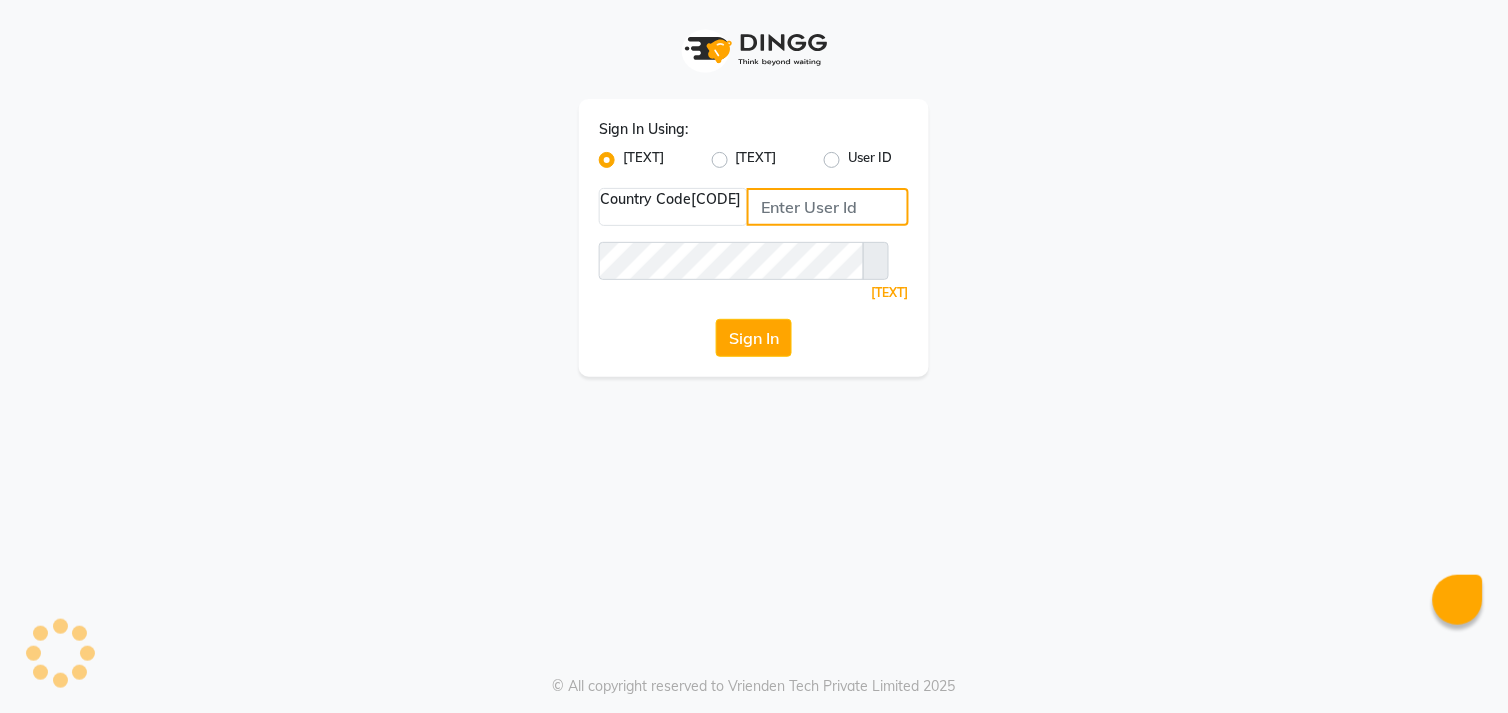 type on "[PHONE]" 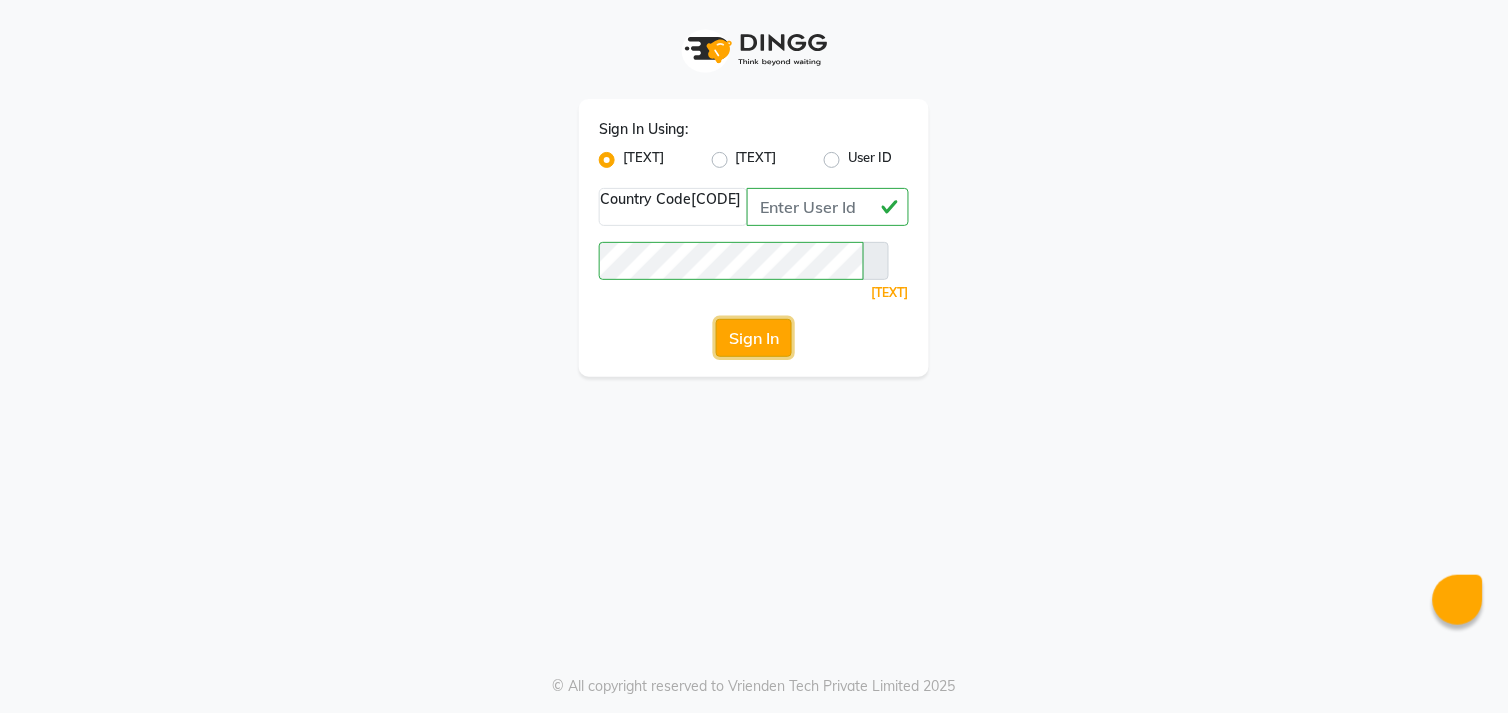 click on "Sign In" at bounding box center (754, 338) 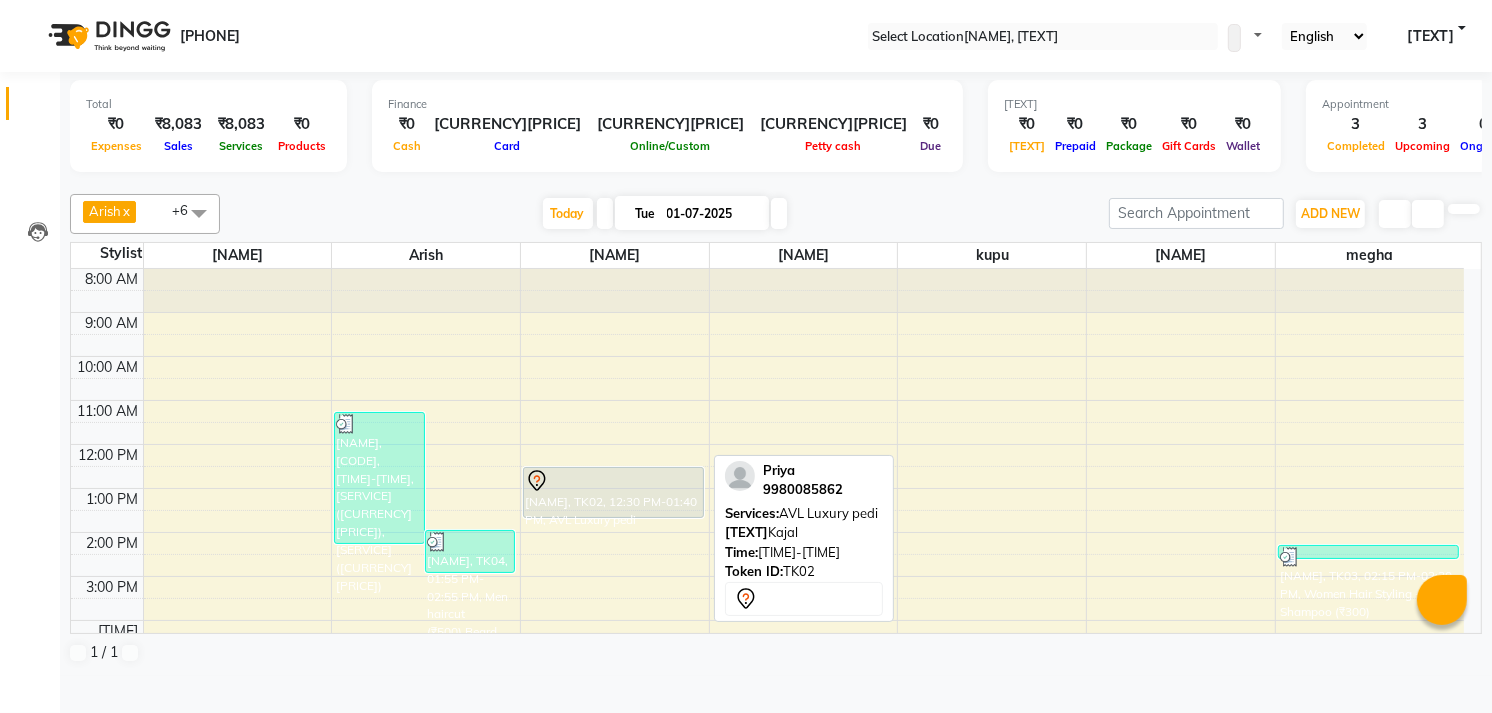 scroll, scrollTop: 208, scrollLeft: 0, axis: vertical 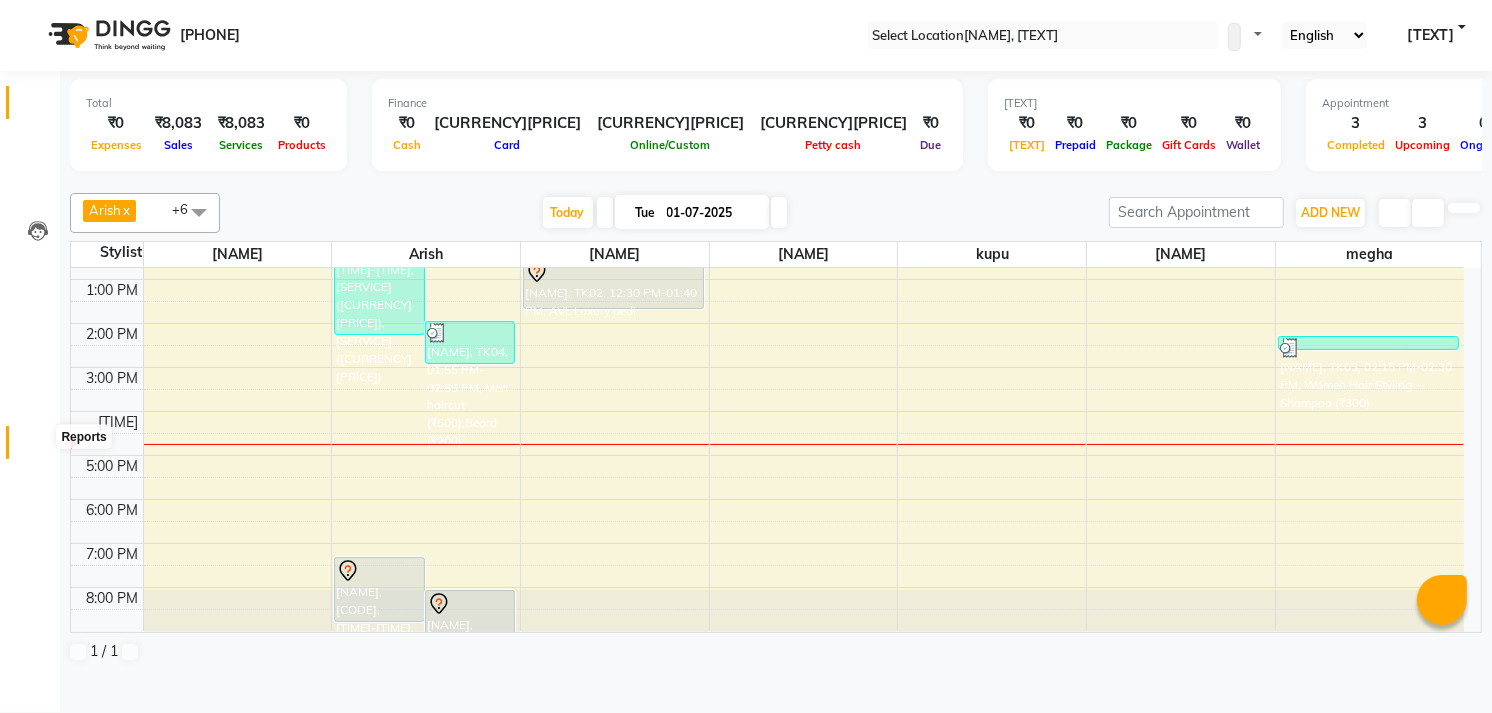 click at bounding box center [38, 447] 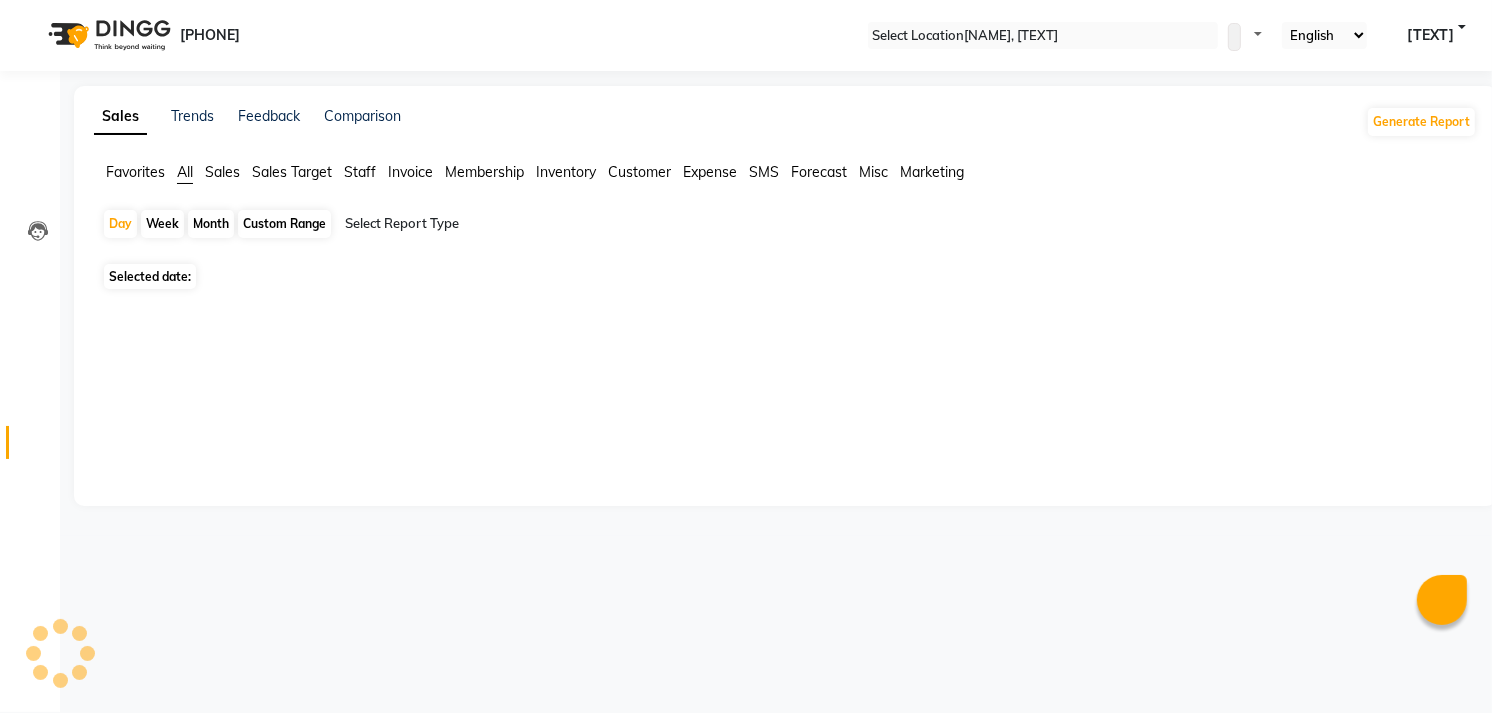 scroll, scrollTop: 0, scrollLeft: 0, axis: both 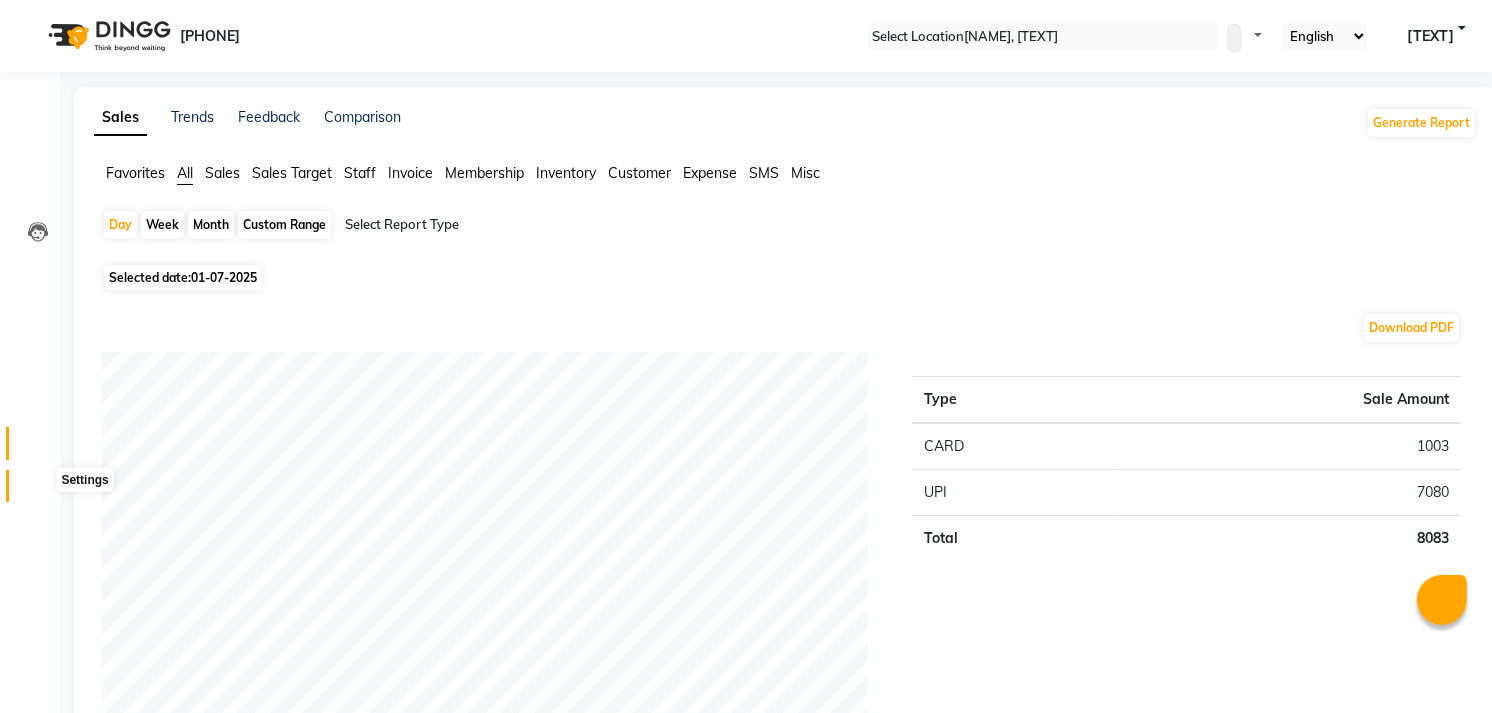 click at bounding box center (38, 491) 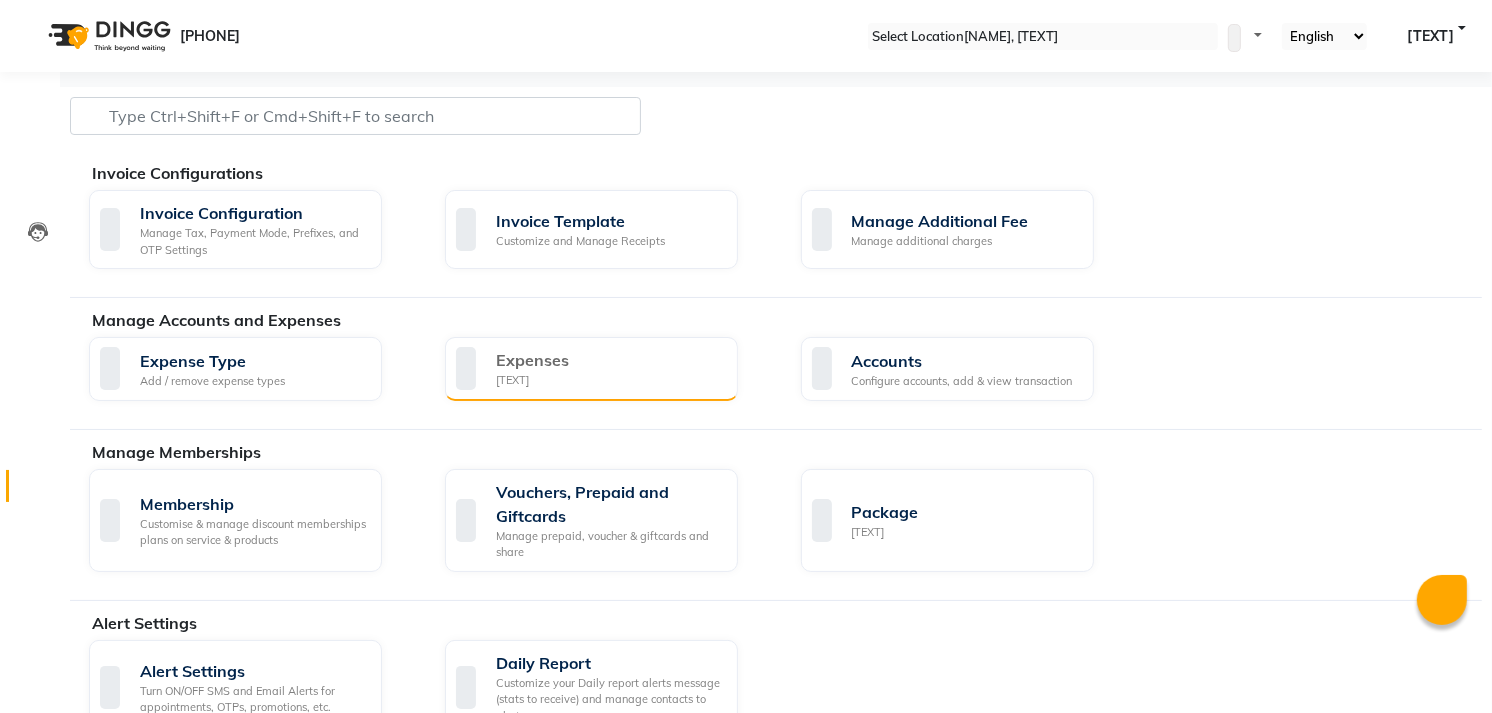 click on "Expenses" at bounding box center [532, 360] 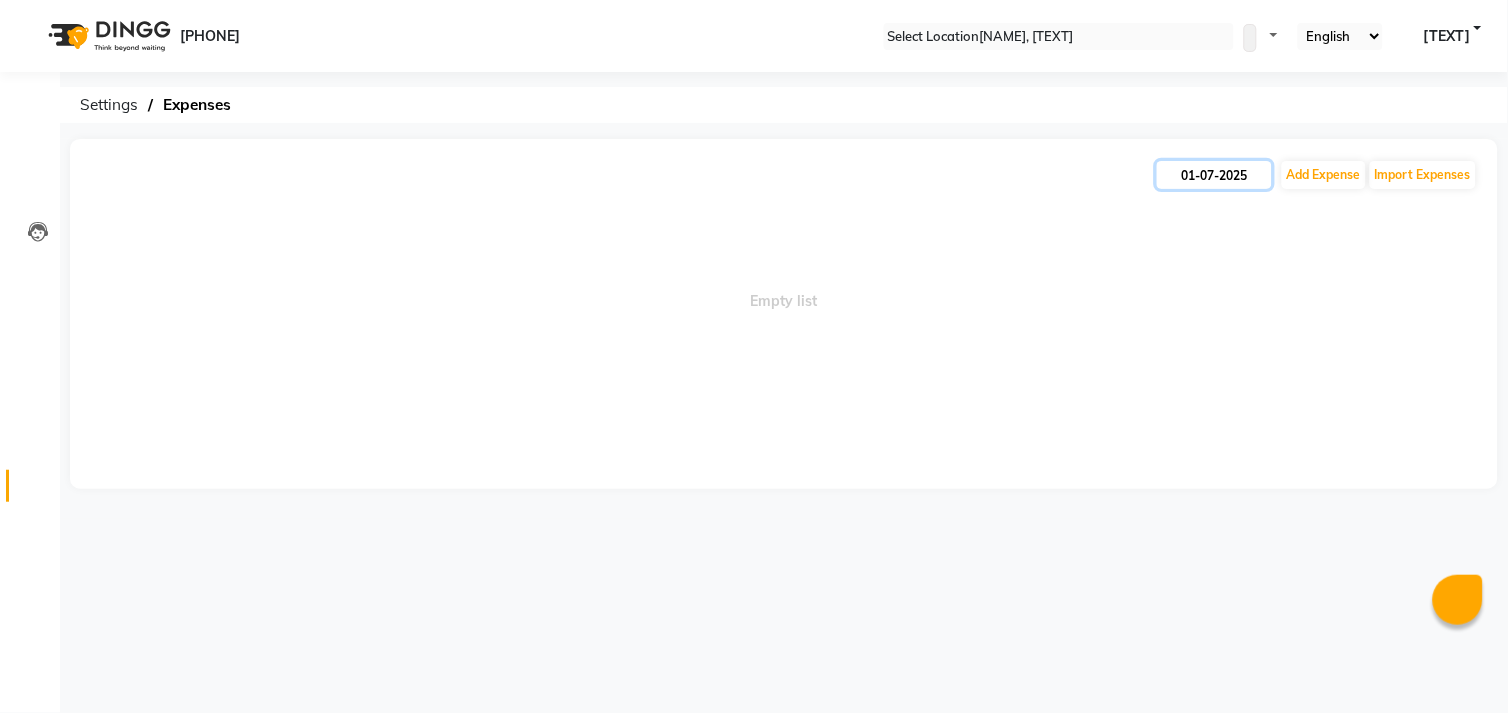 click on "01-07-2025" at bounding box center (1214, 175) 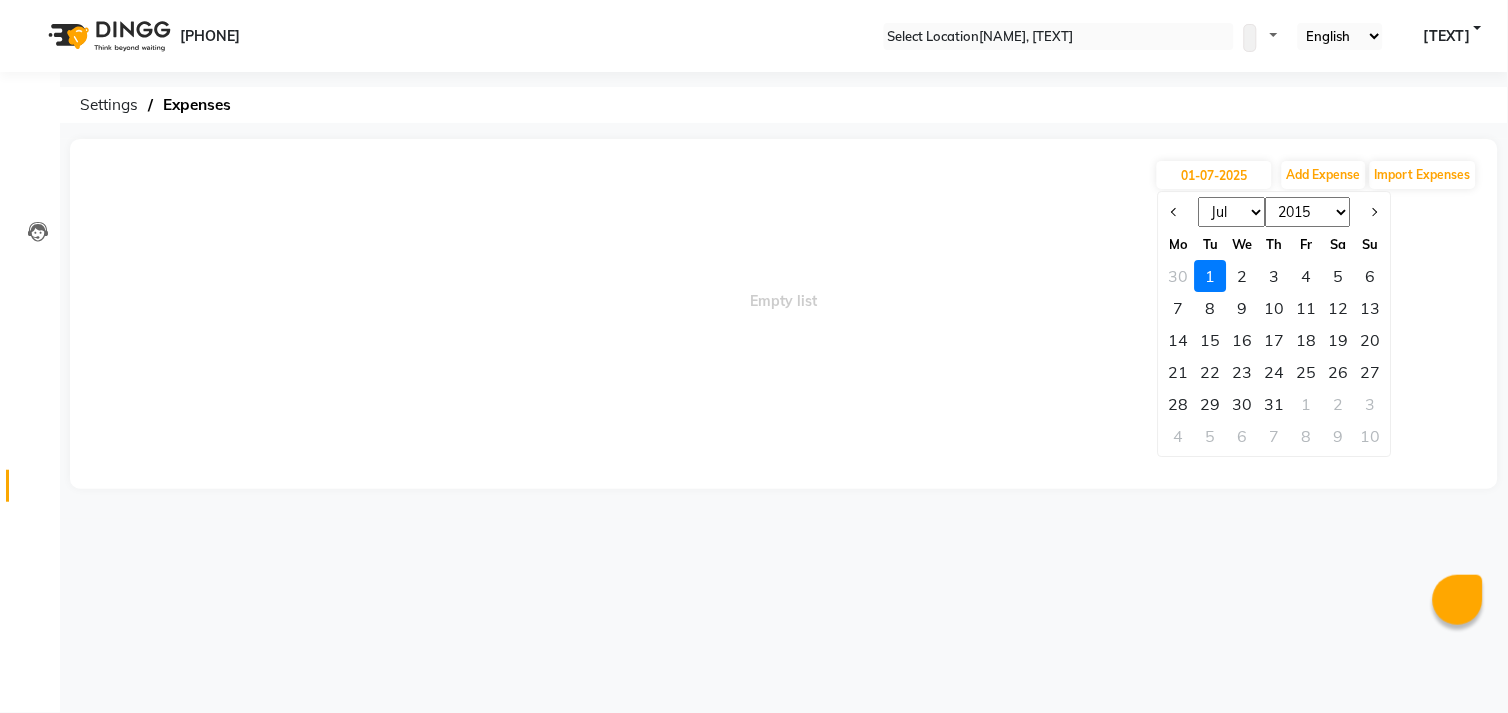 click on "31" at bounding box center (1275, 404) 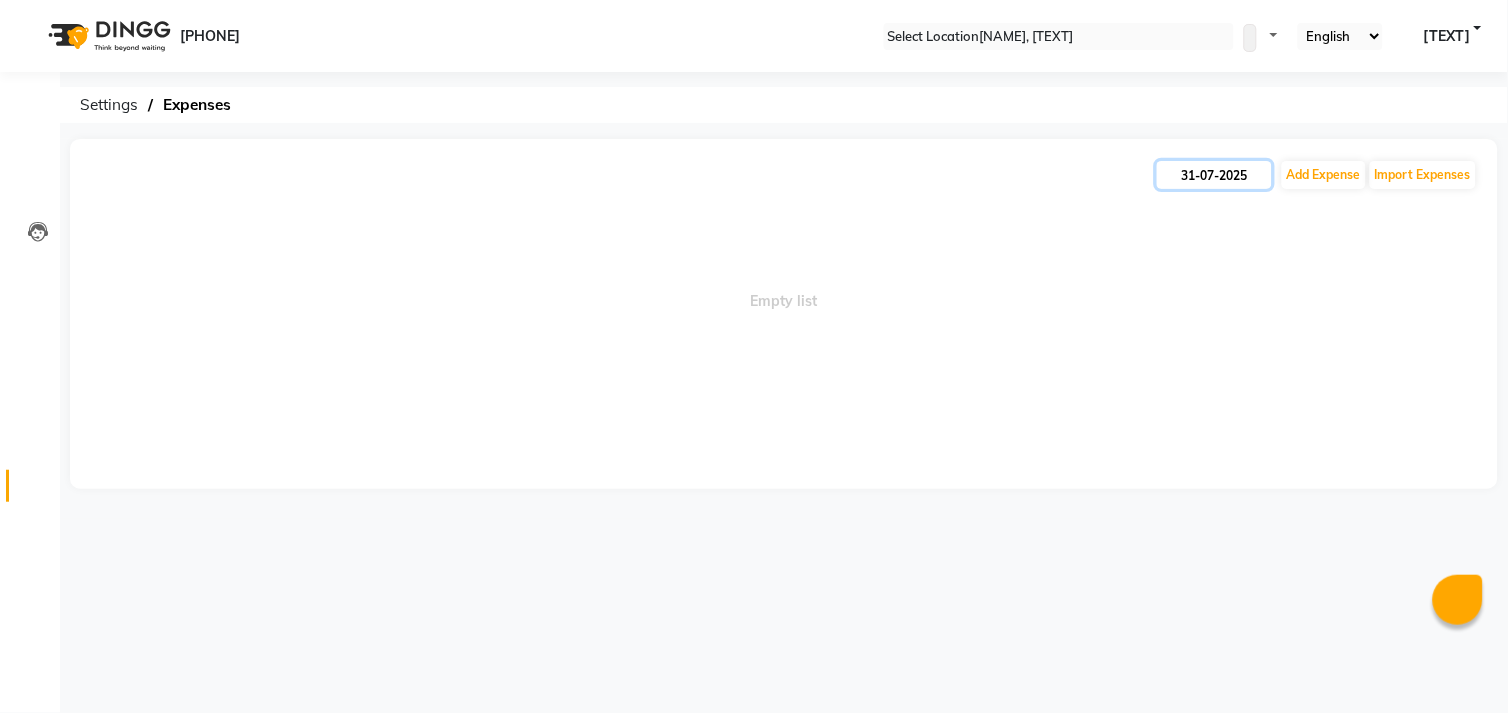 click on "31-07-2025" at bounding box center (1214, 175) 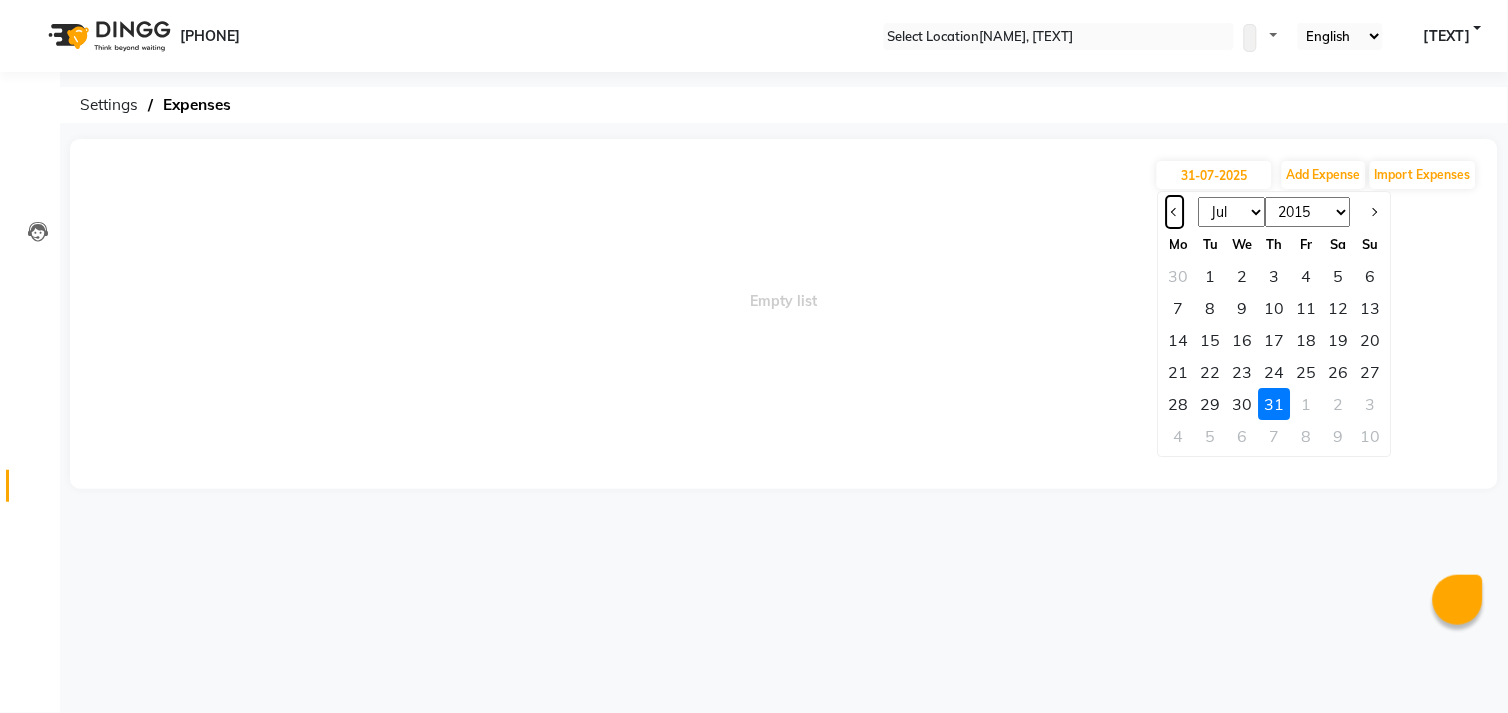 click at bounding box center (1175, 212) 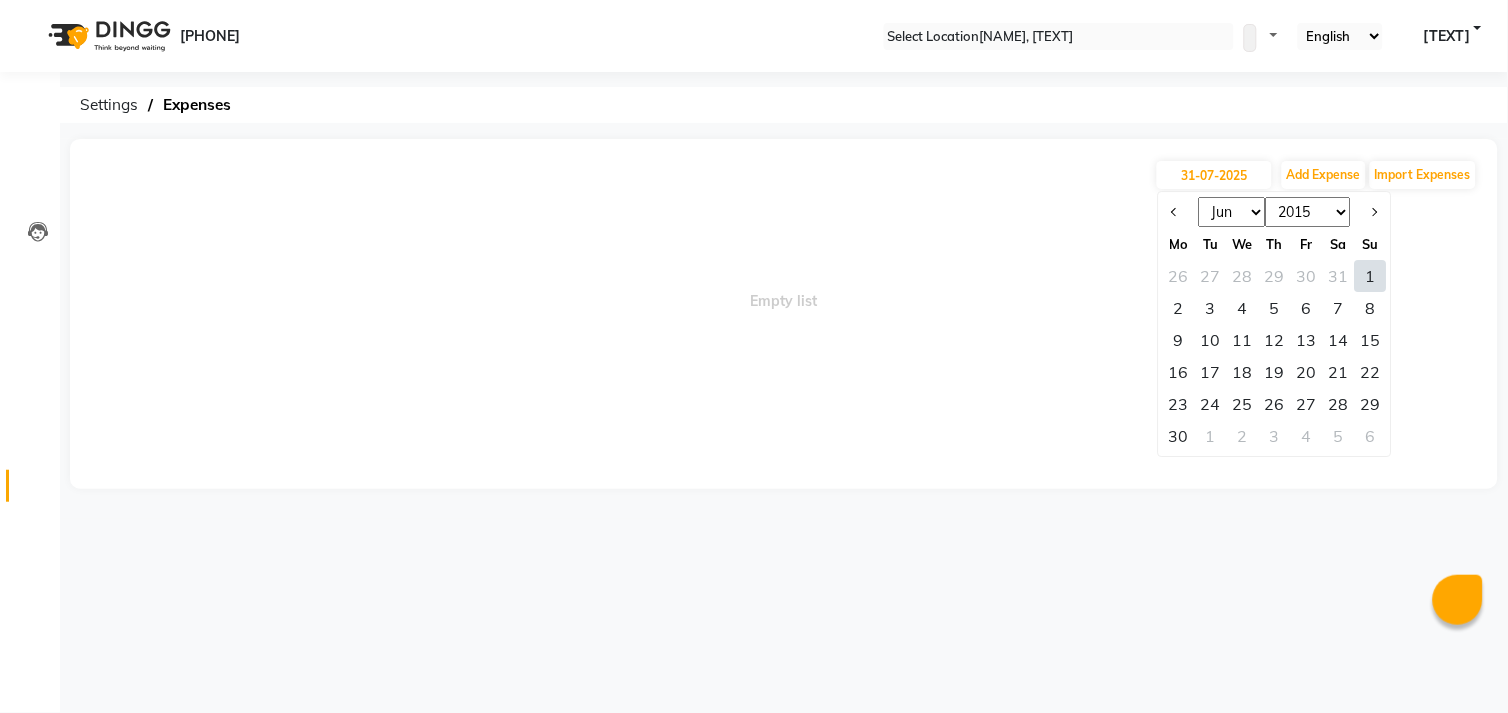 click on "1" at bounding box center [1371, 276] 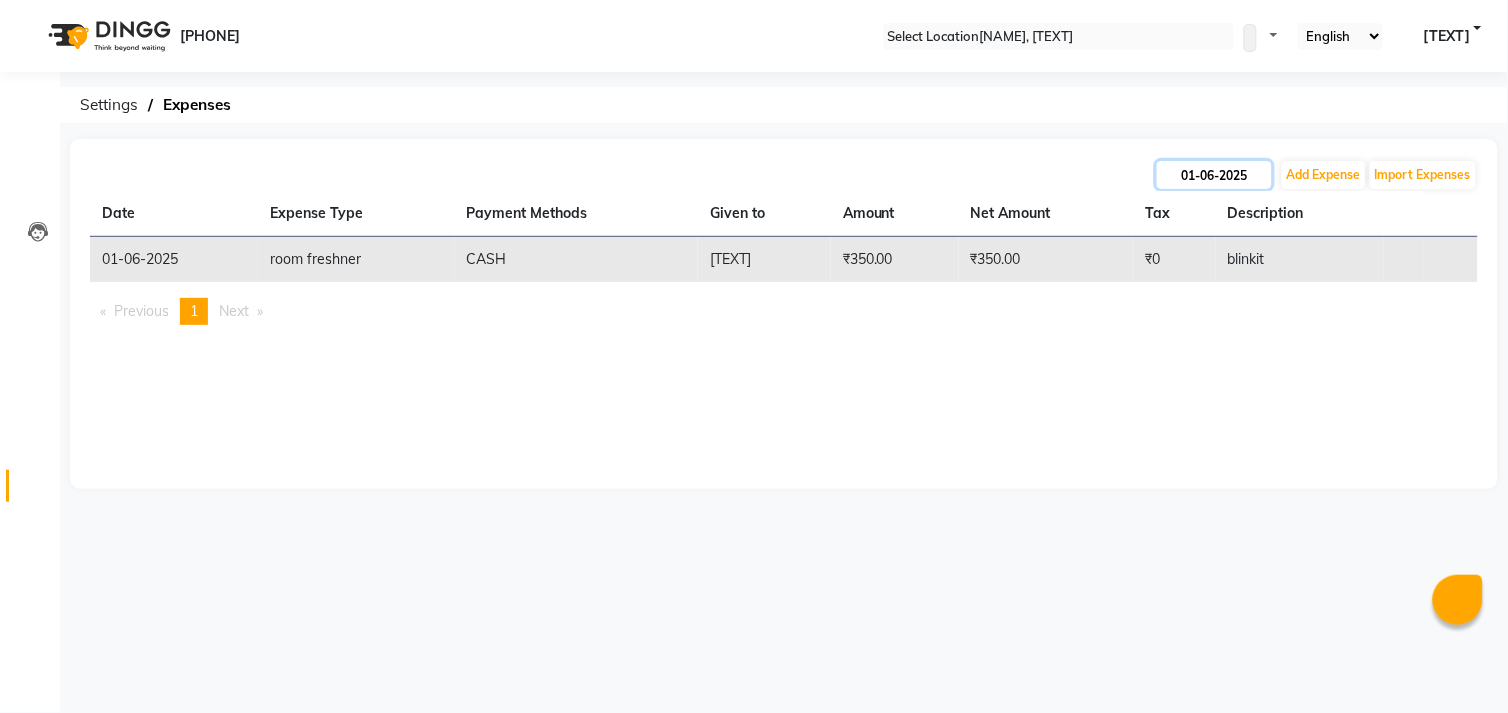 click on "01-06-2025" at bounding box center [1214, 175] 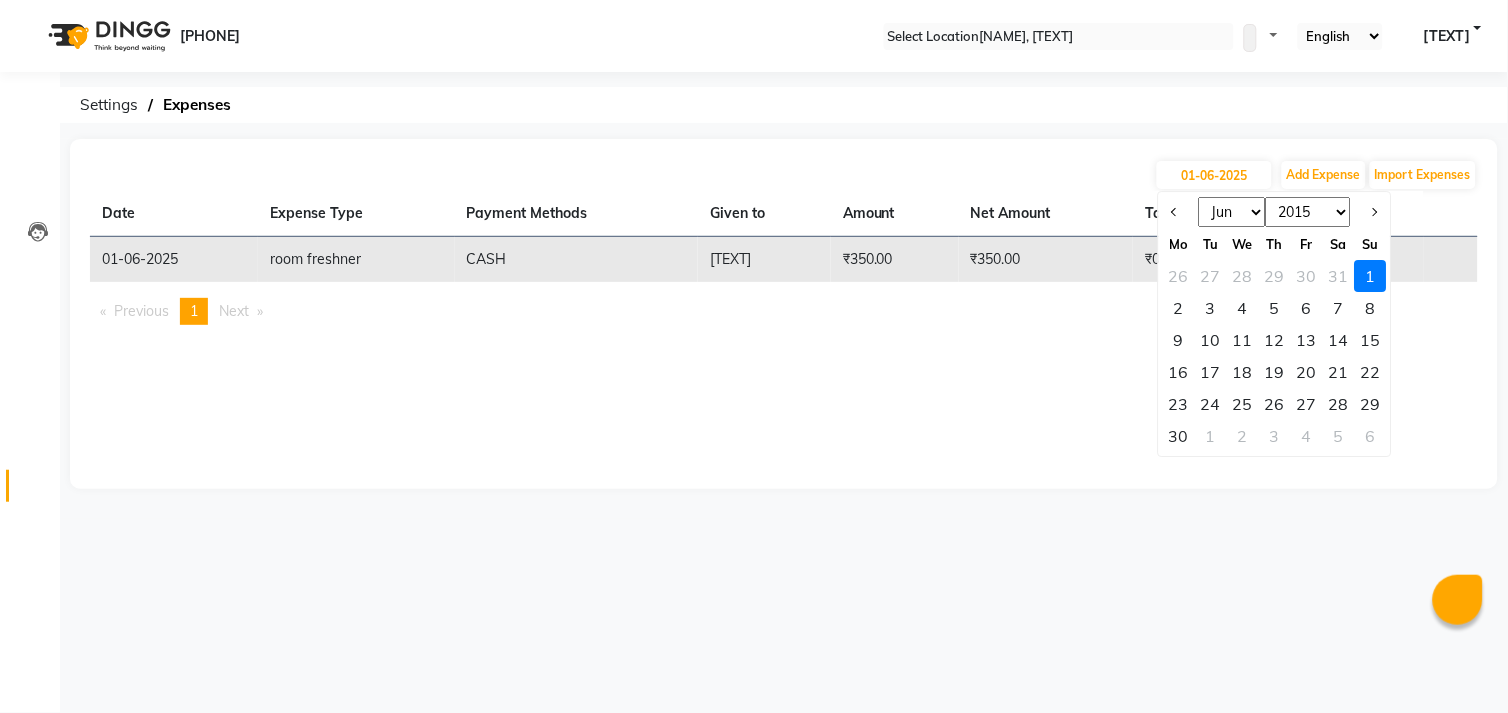 click on "30" at bounding box center (1179, 436) 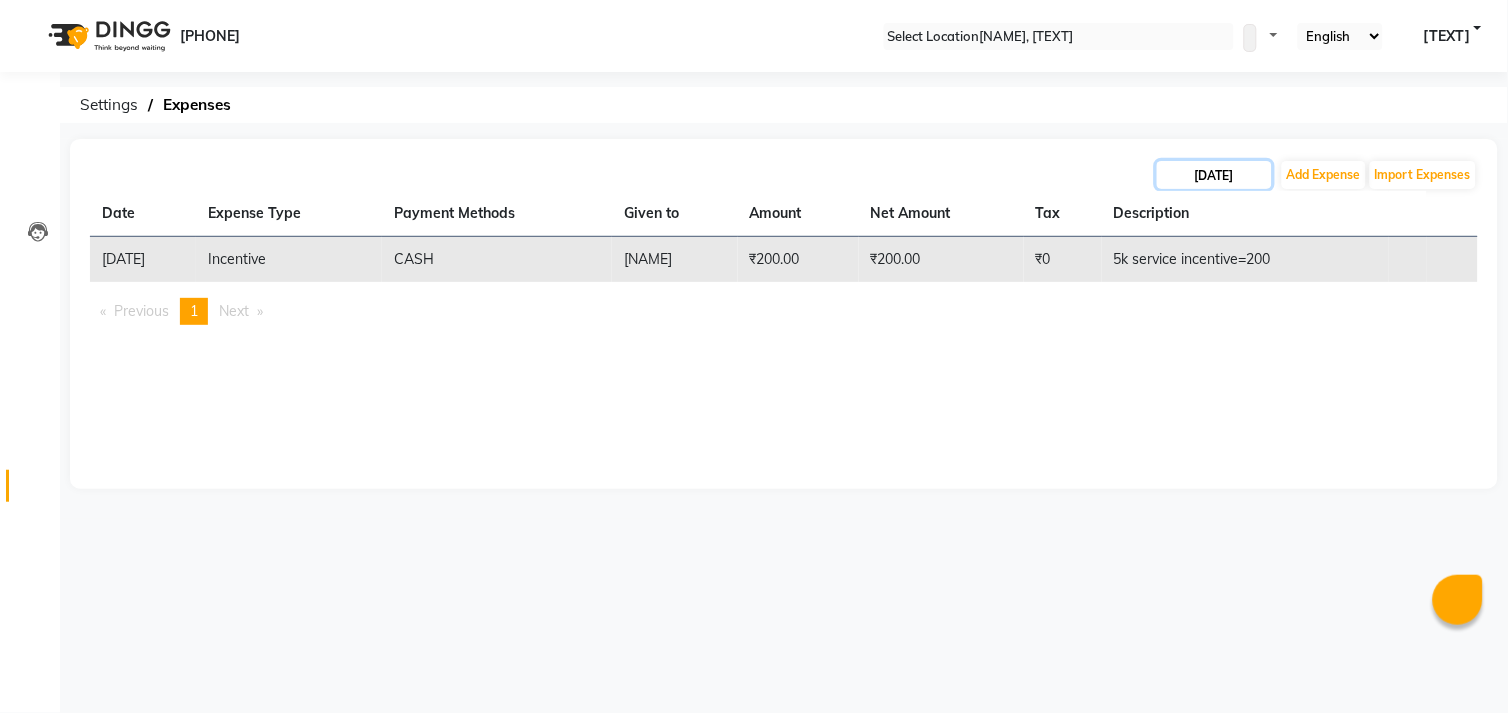 click on "[DATE]" at bounding box center [1214, 175] 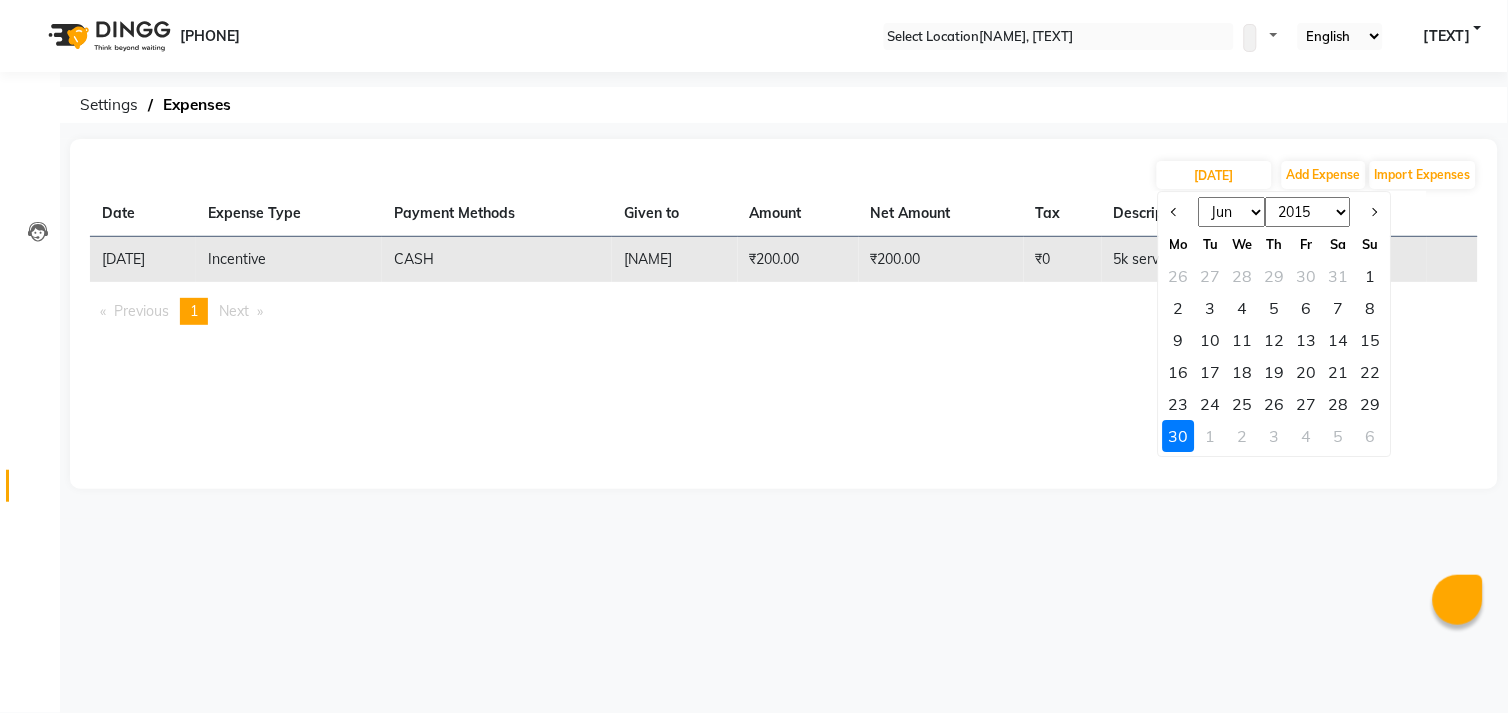 click on "29" at bounding box center (1371, 404) 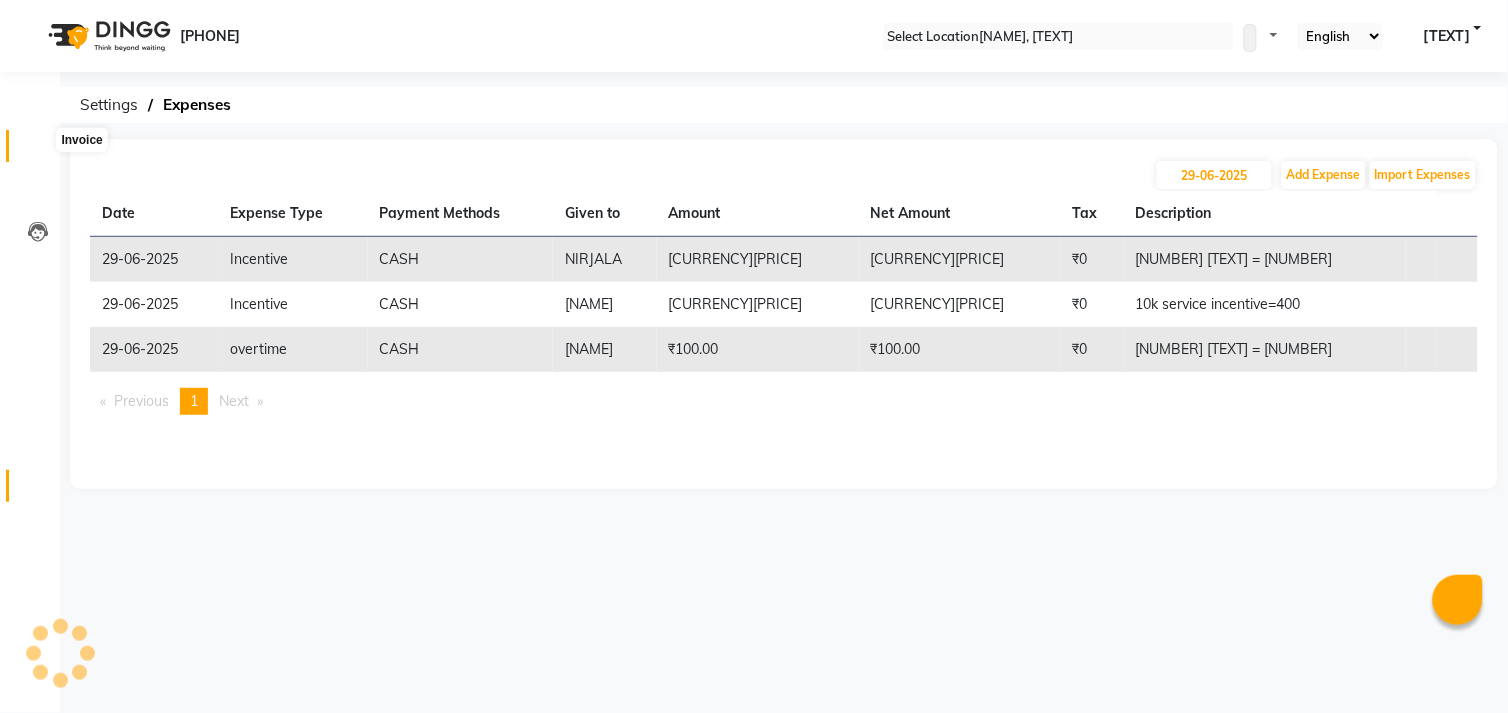 click at bounding box center (38, 151) 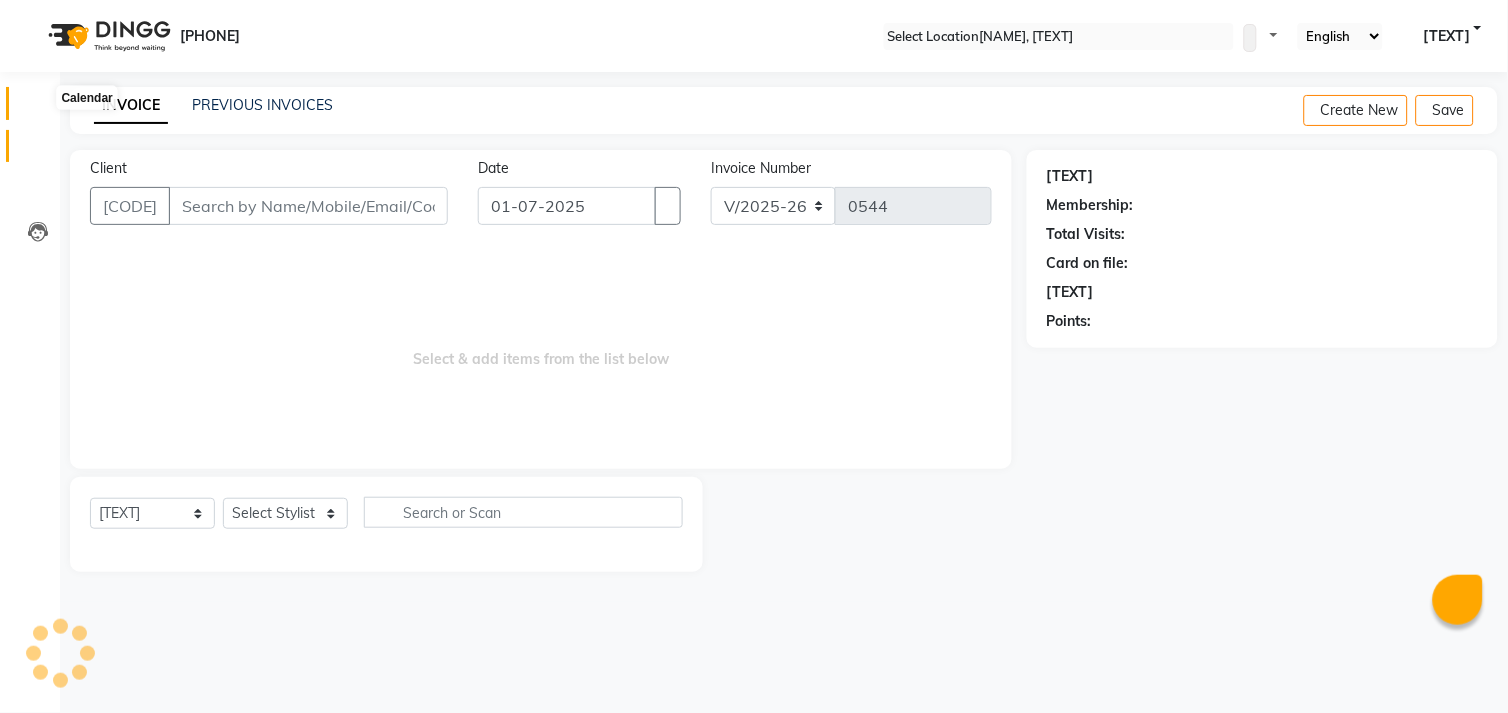 click at bounding box center [38, 108] 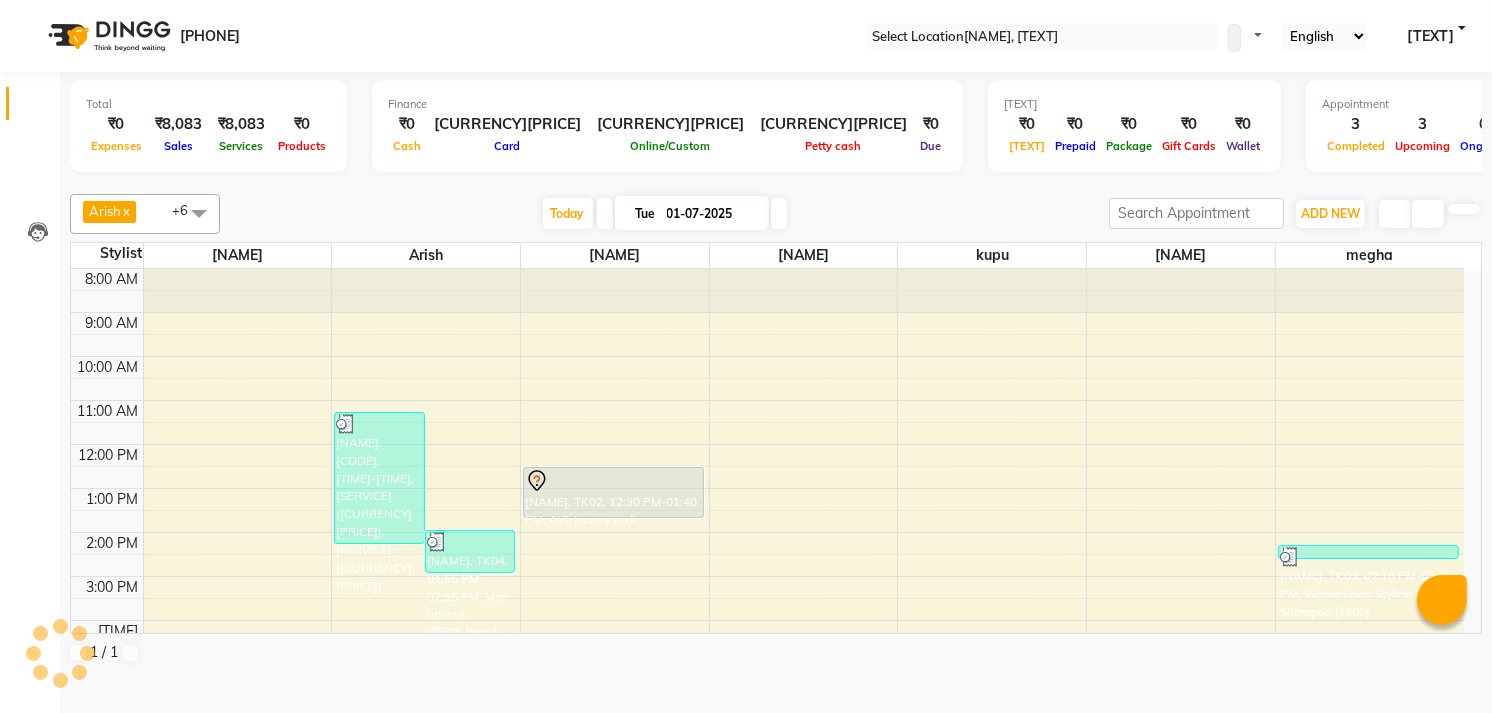 scroll, scrollTop: 210, scrollLeft: 0, axis: vertical 